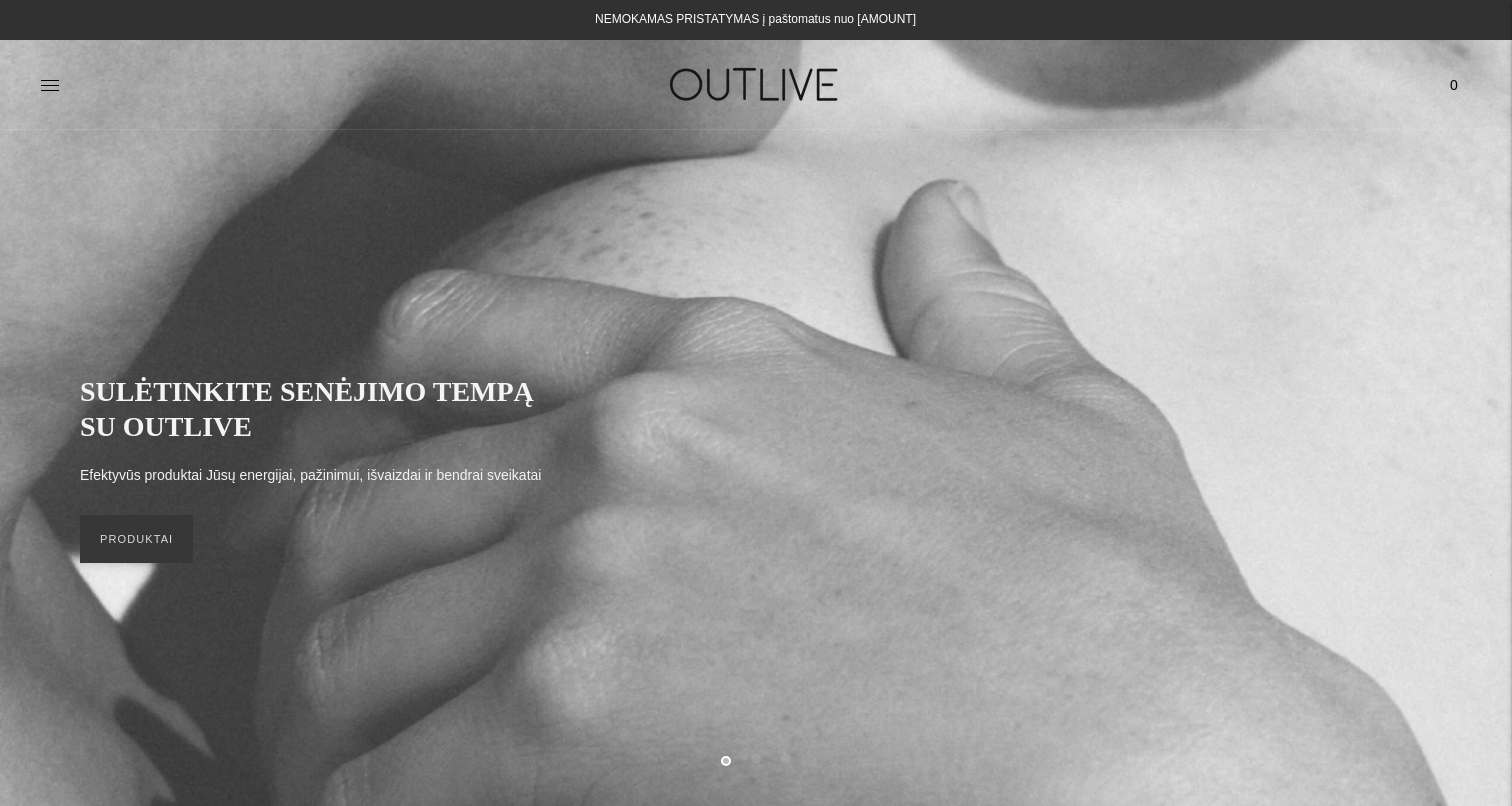 scroll, scrollTop: 0, scrollLeft: 0, axis: both 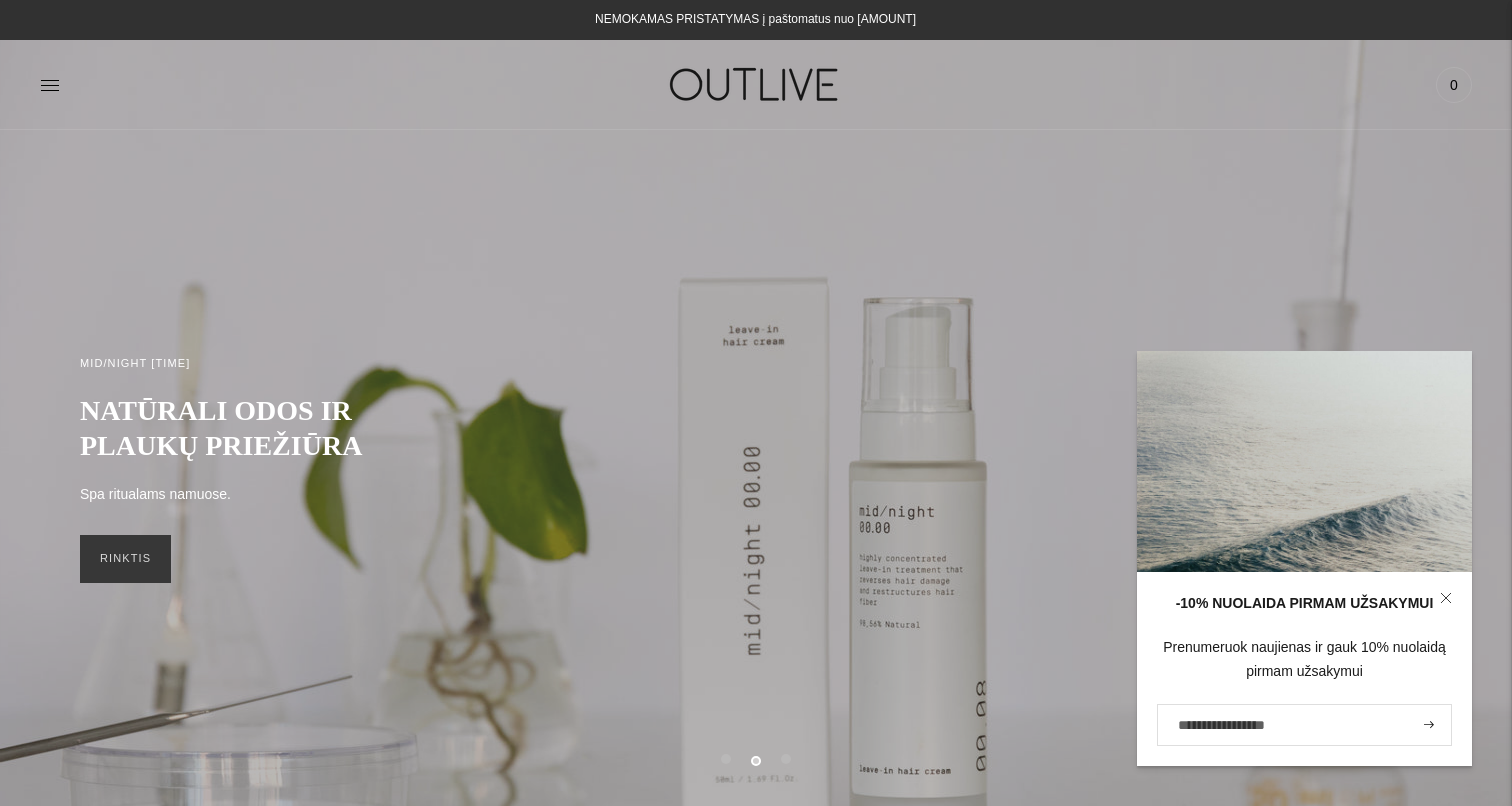click 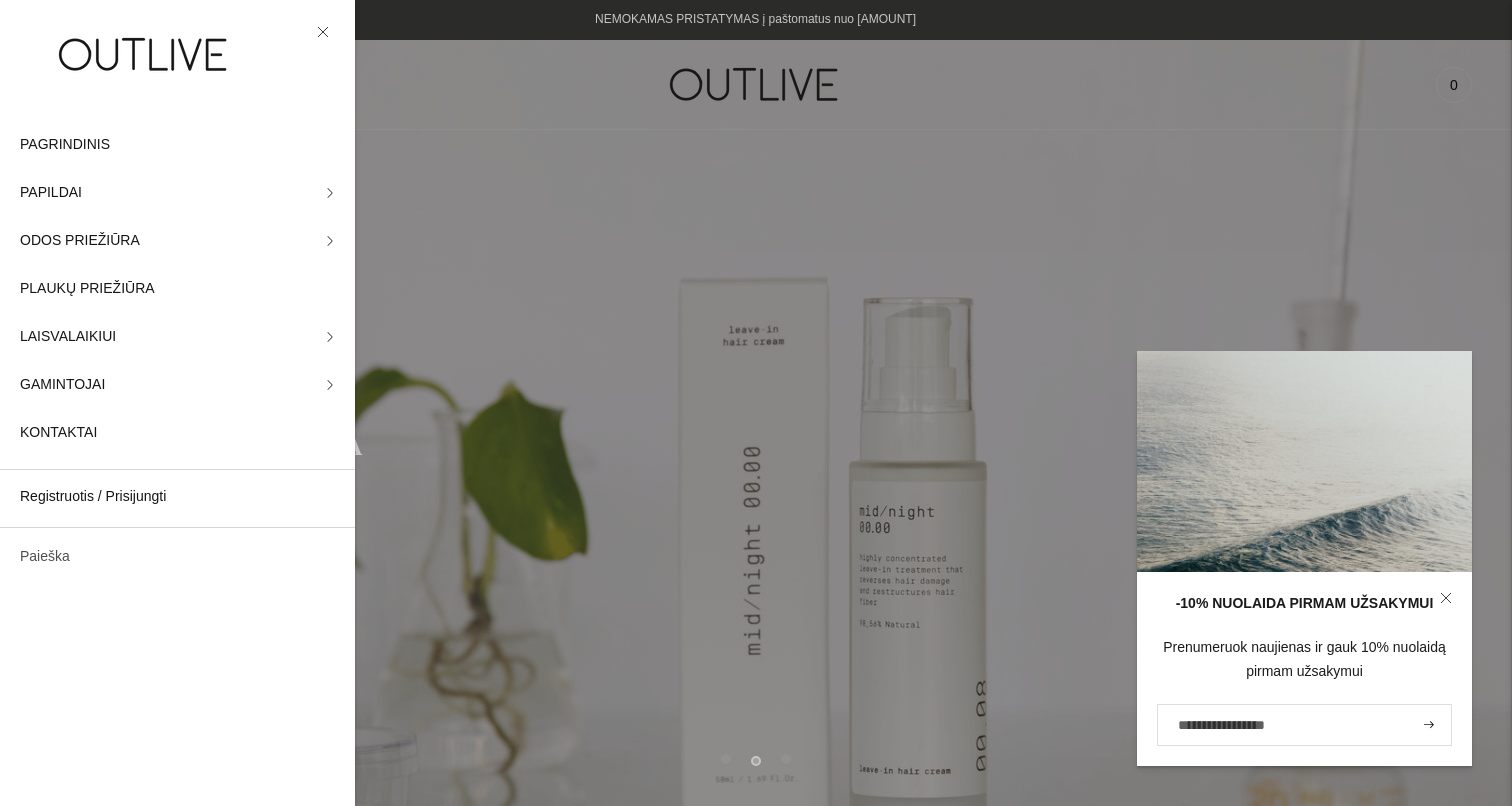 click on "Paieška" 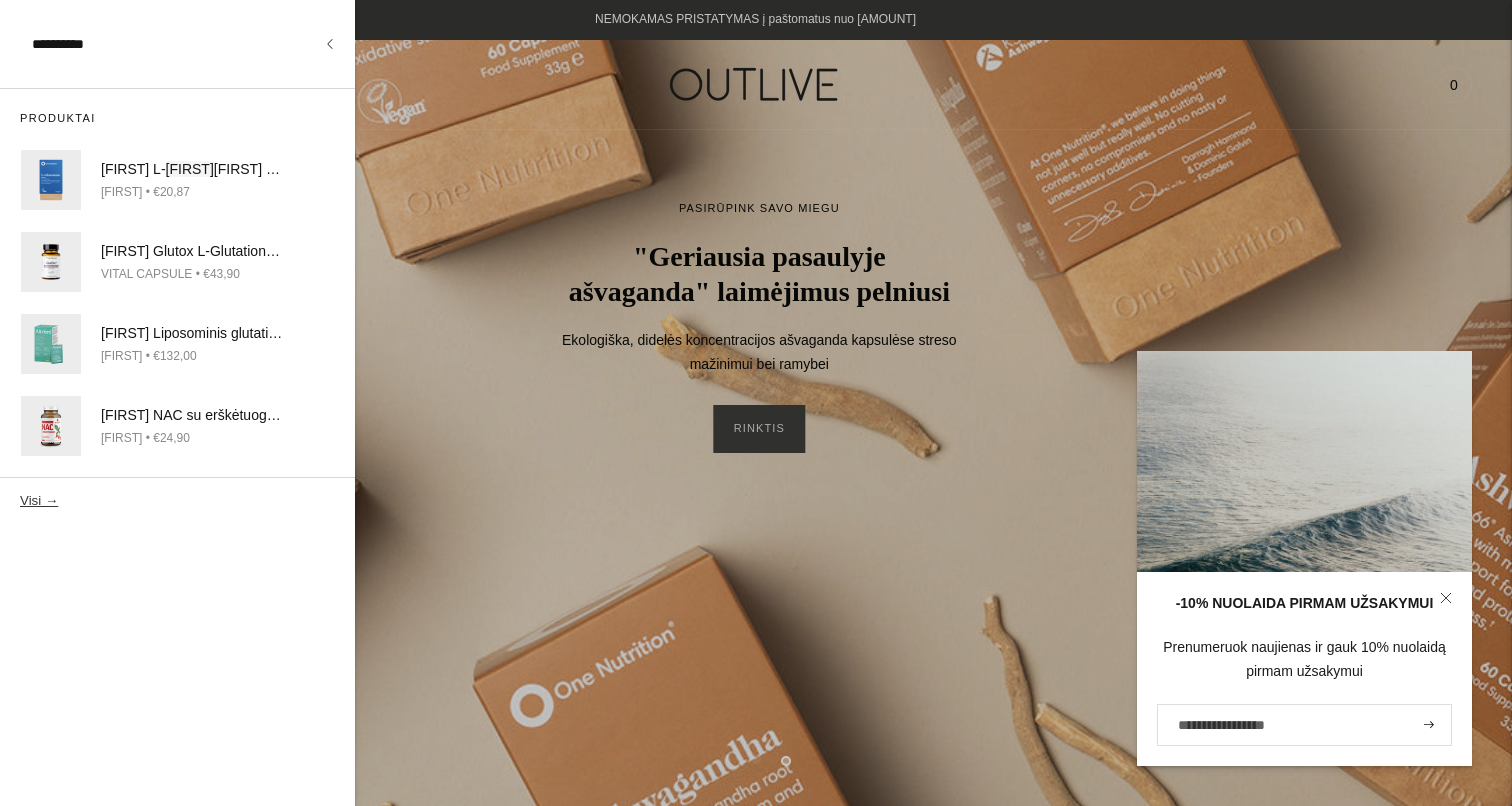 type on "**********" 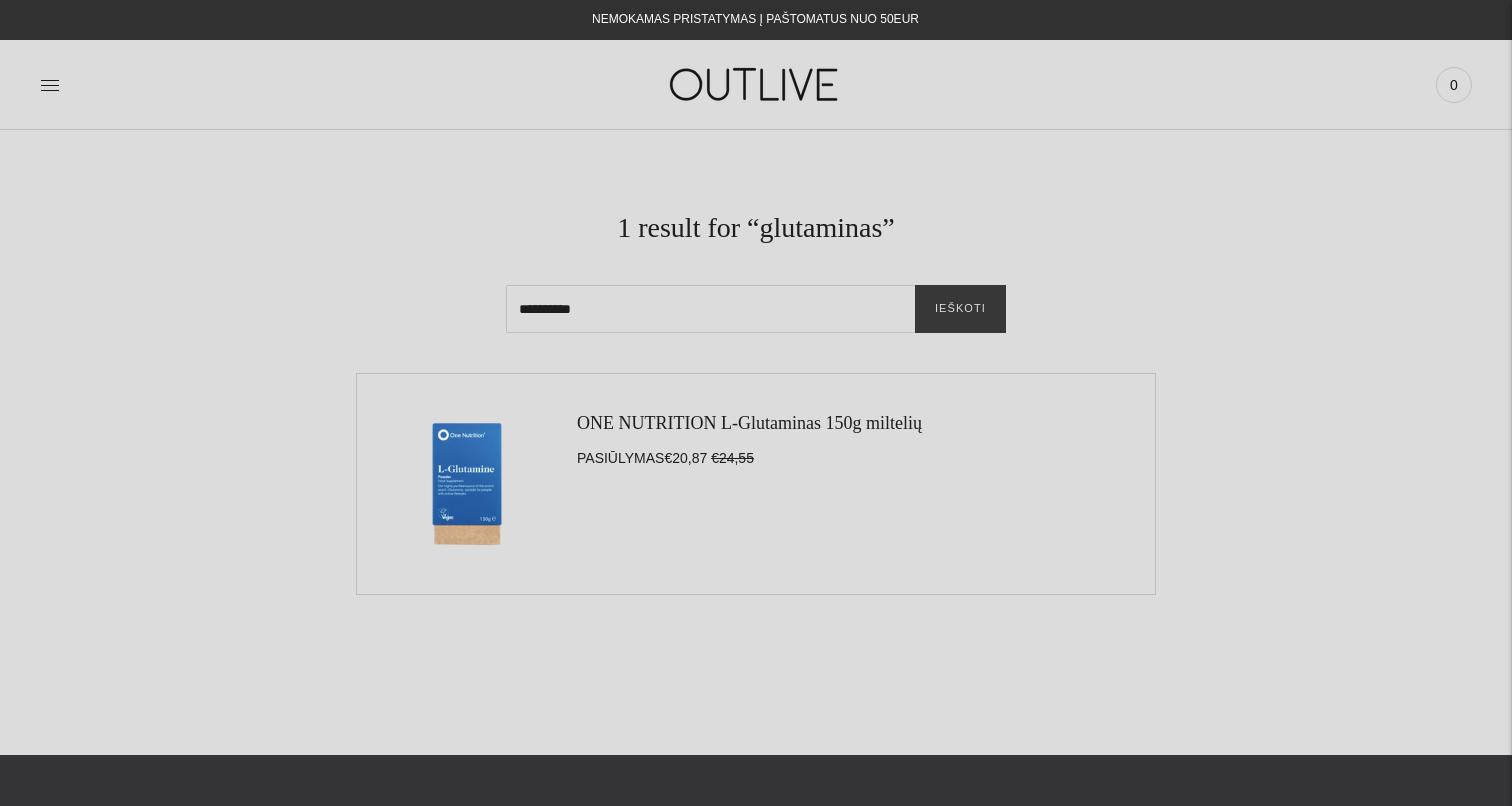 scroll, scrollTop: 0, scrollLeft: 0, axis: both 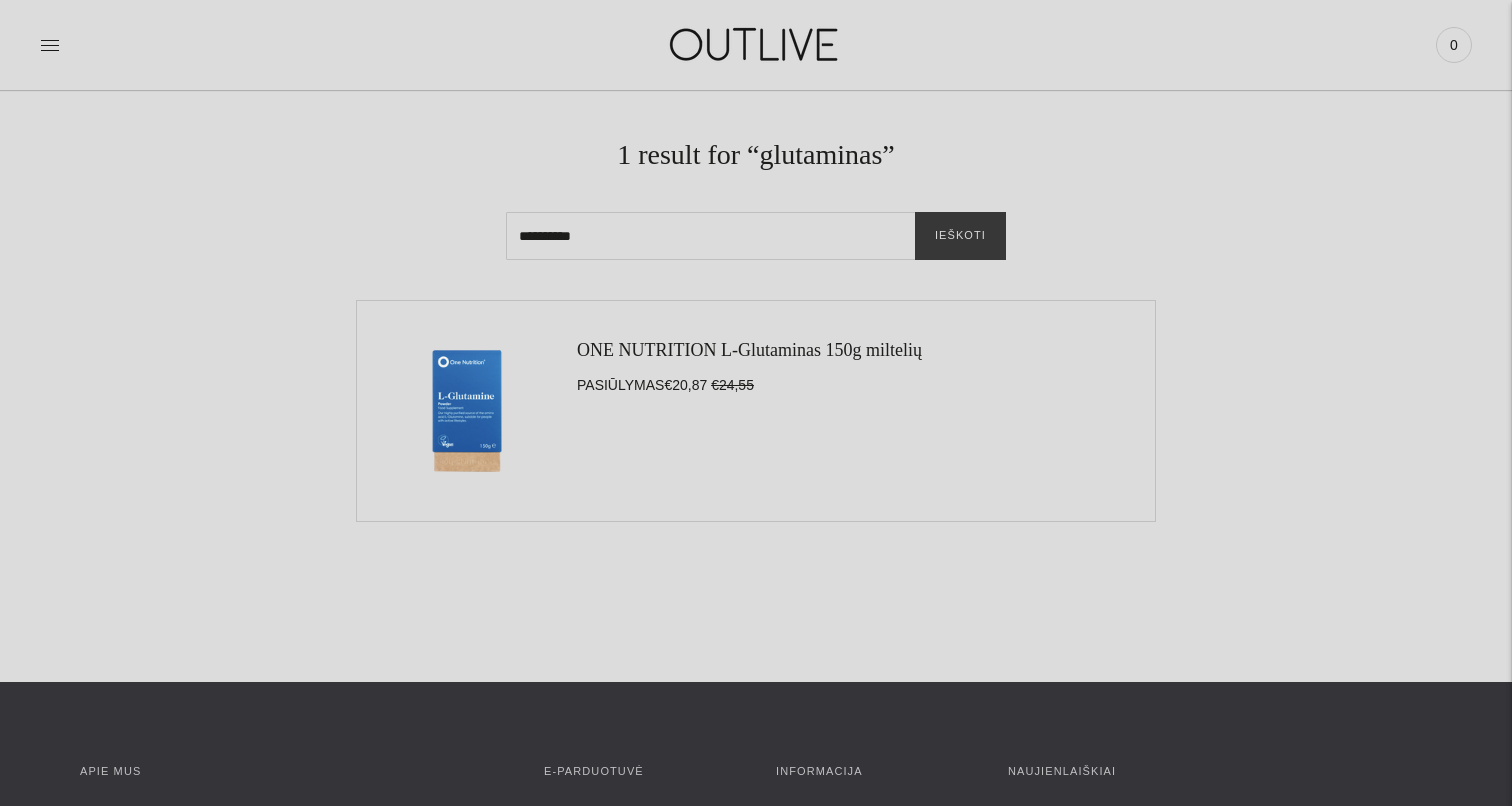 click on "ONE NUTRITION L-Glutaminas 150g miltelių" at bounding box center (749, 350) 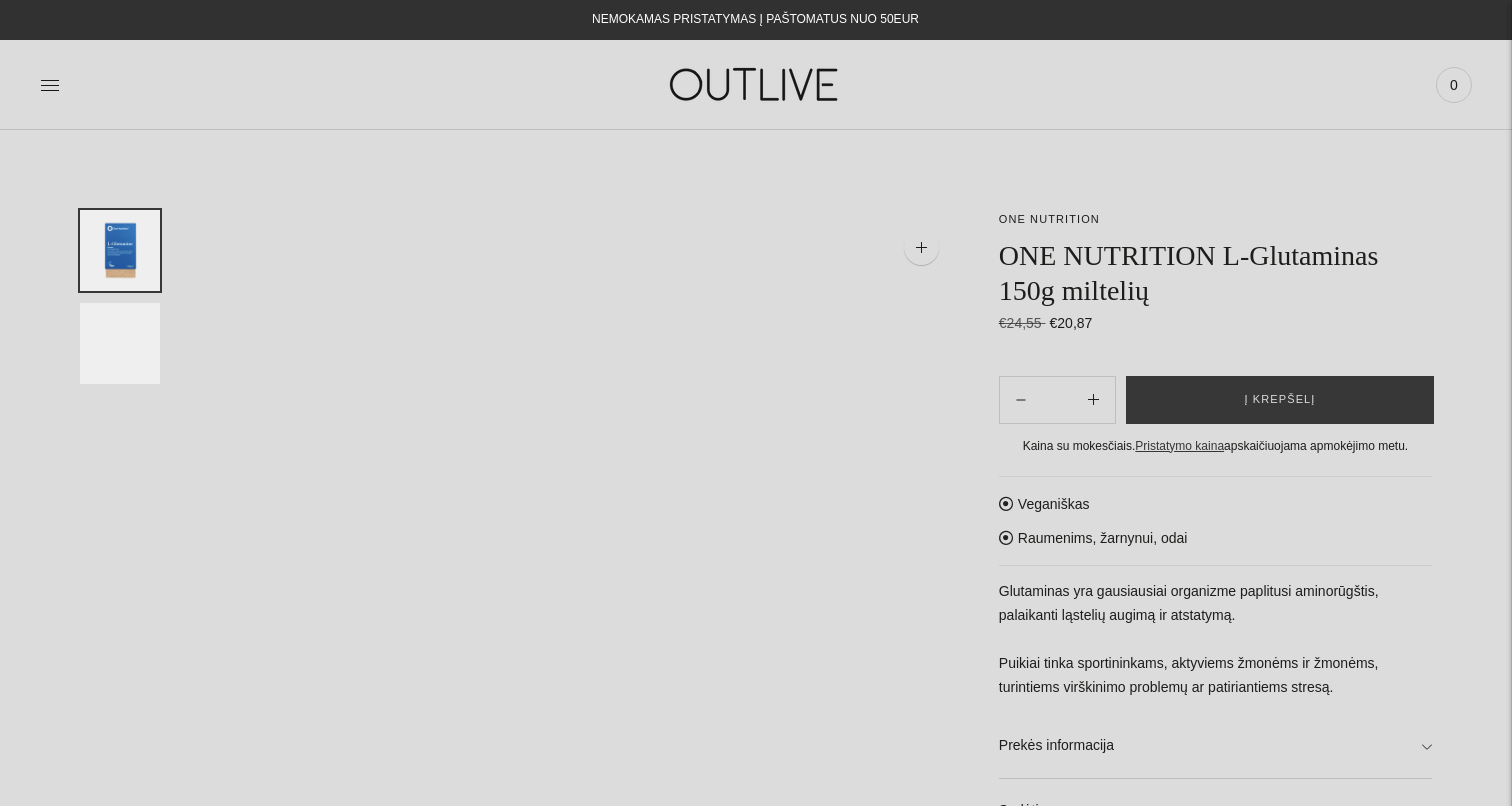 scroll, scrollTop: 0, scrollLeft: 0, axis: both 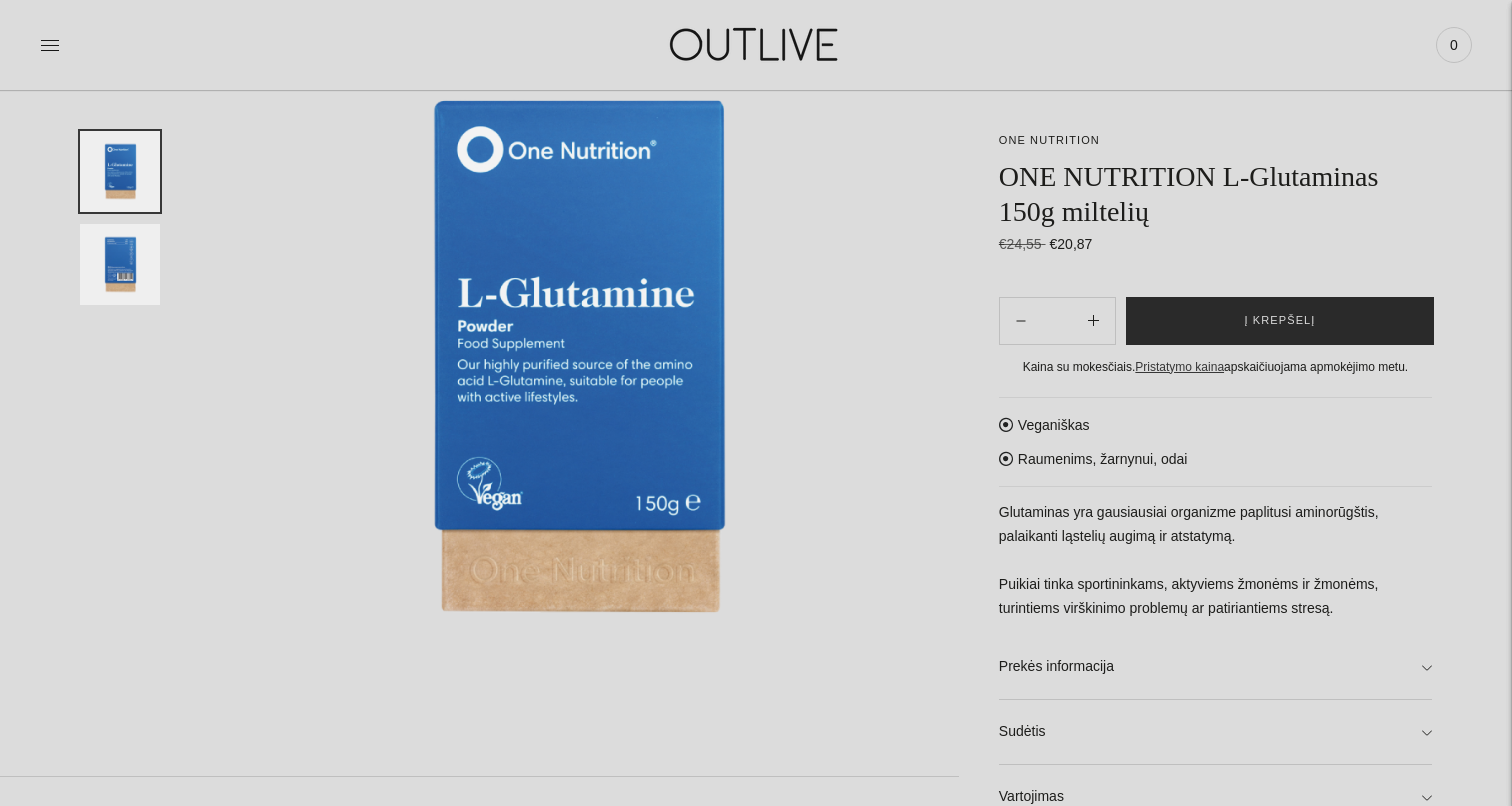 click on "Į krepšelį" at bounding box center (1280, 321) 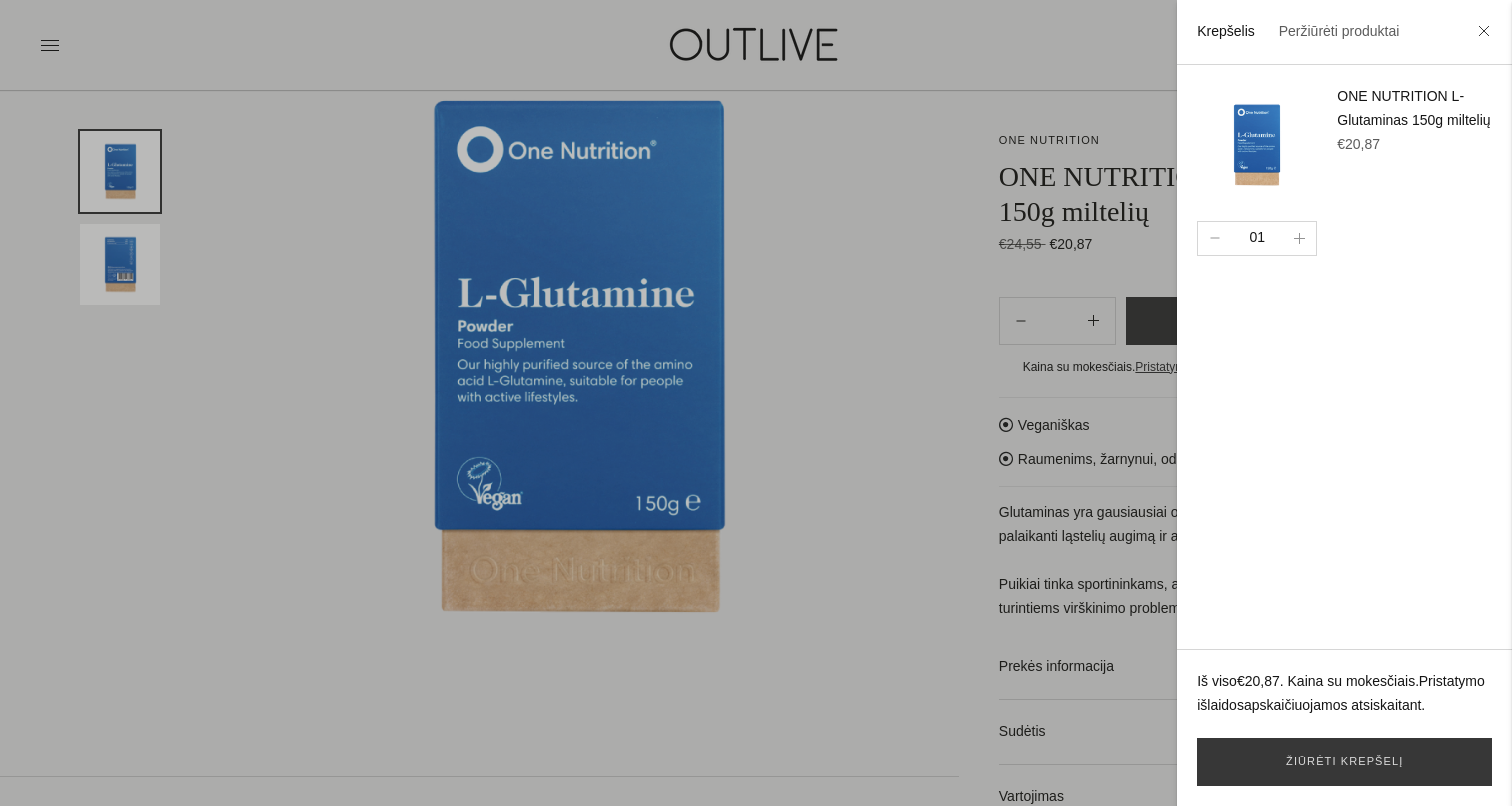 click at bounding box center (756, 403) 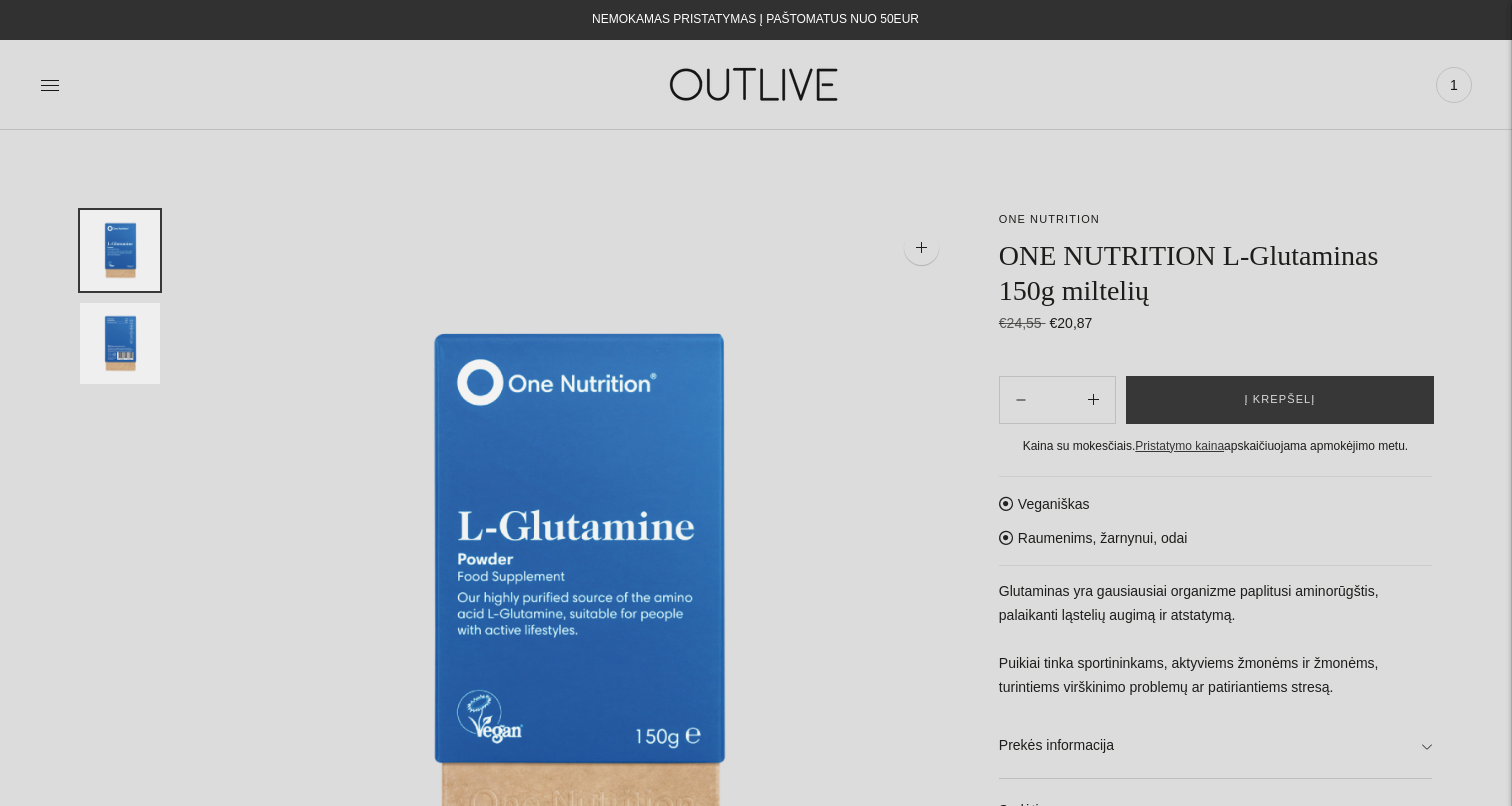 scroll, scrollTop: 0, scrollLeft: 0, axis: both 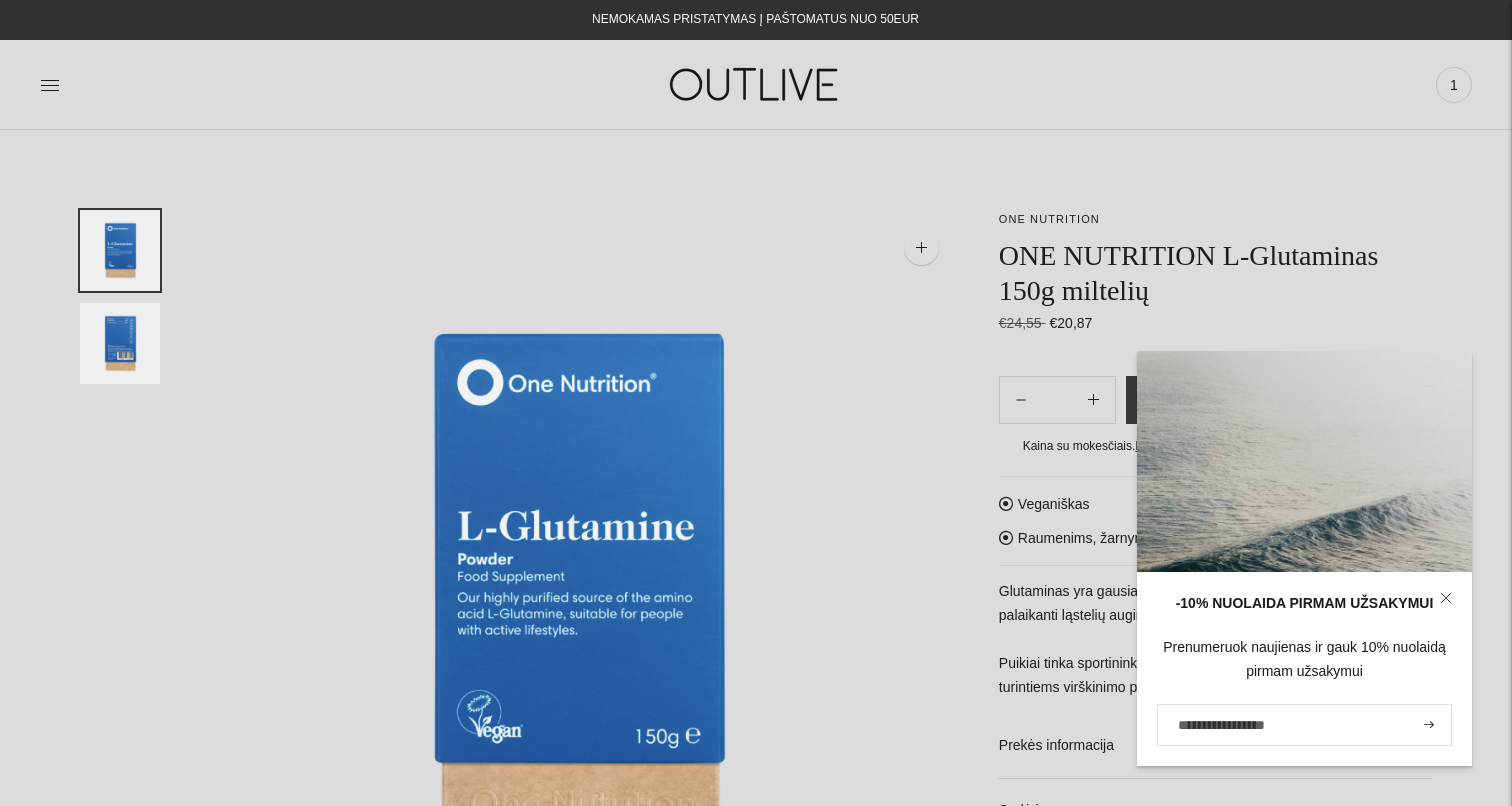 click at bounding box center (278, 84) 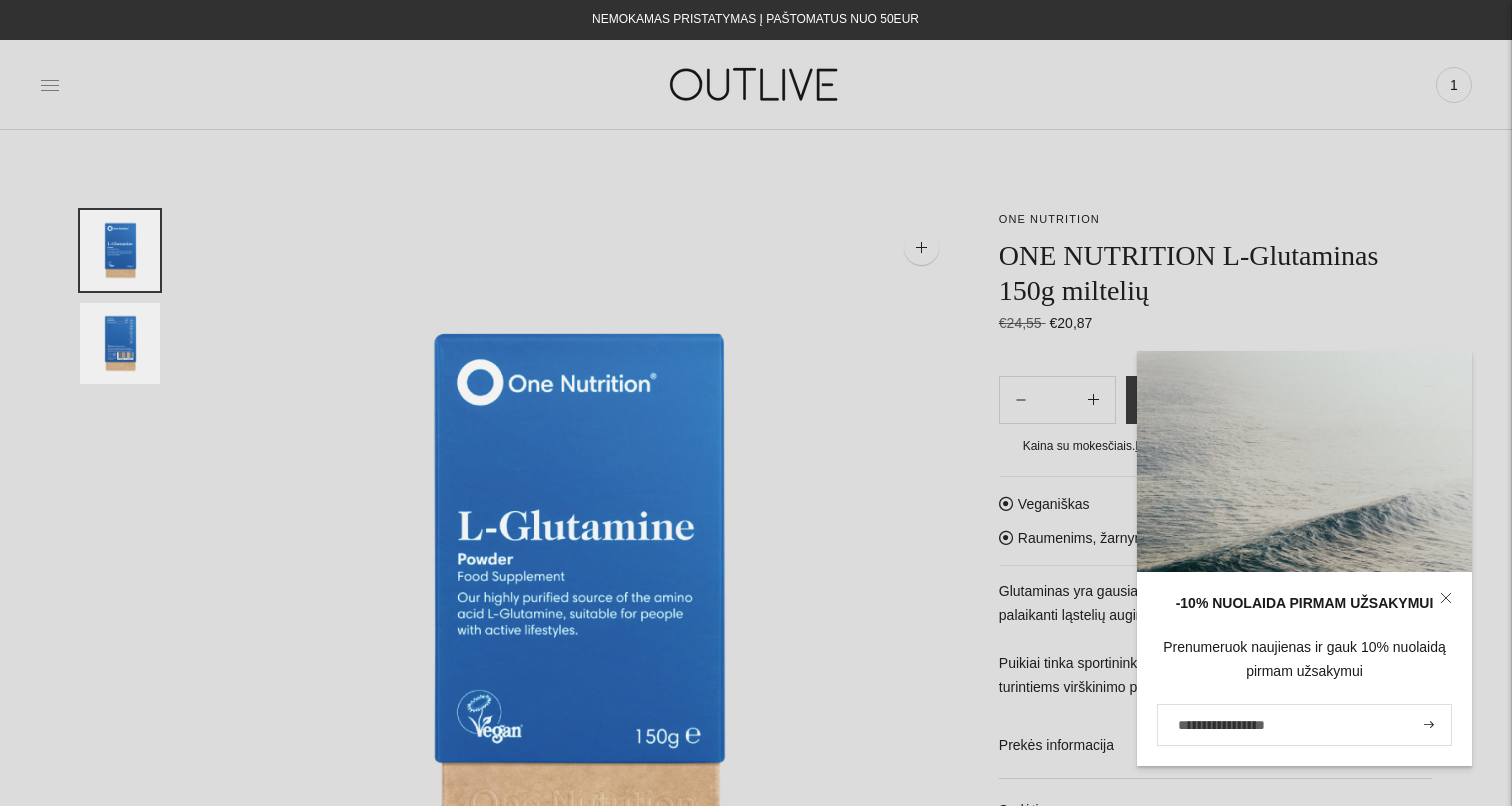 click 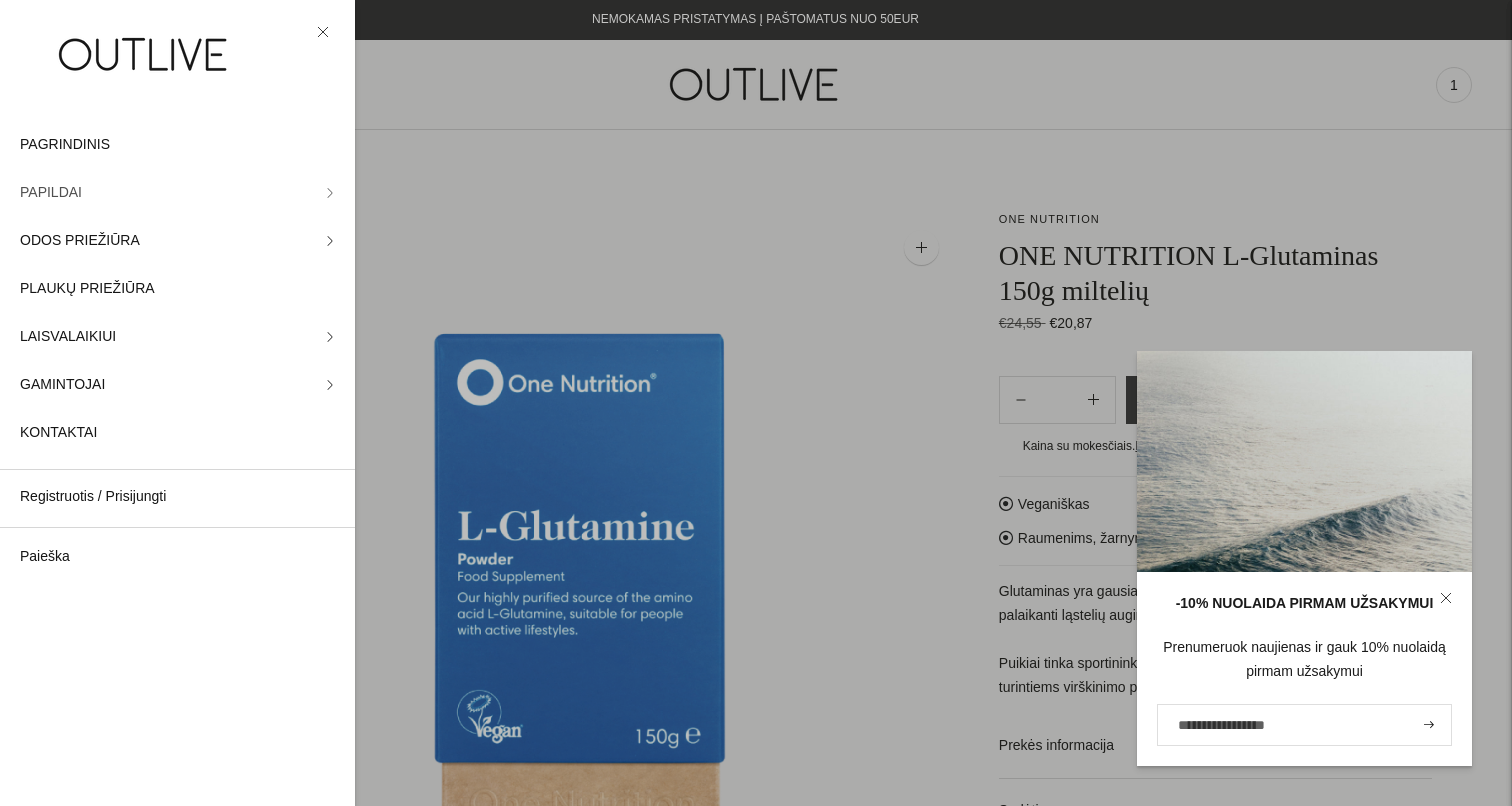 click 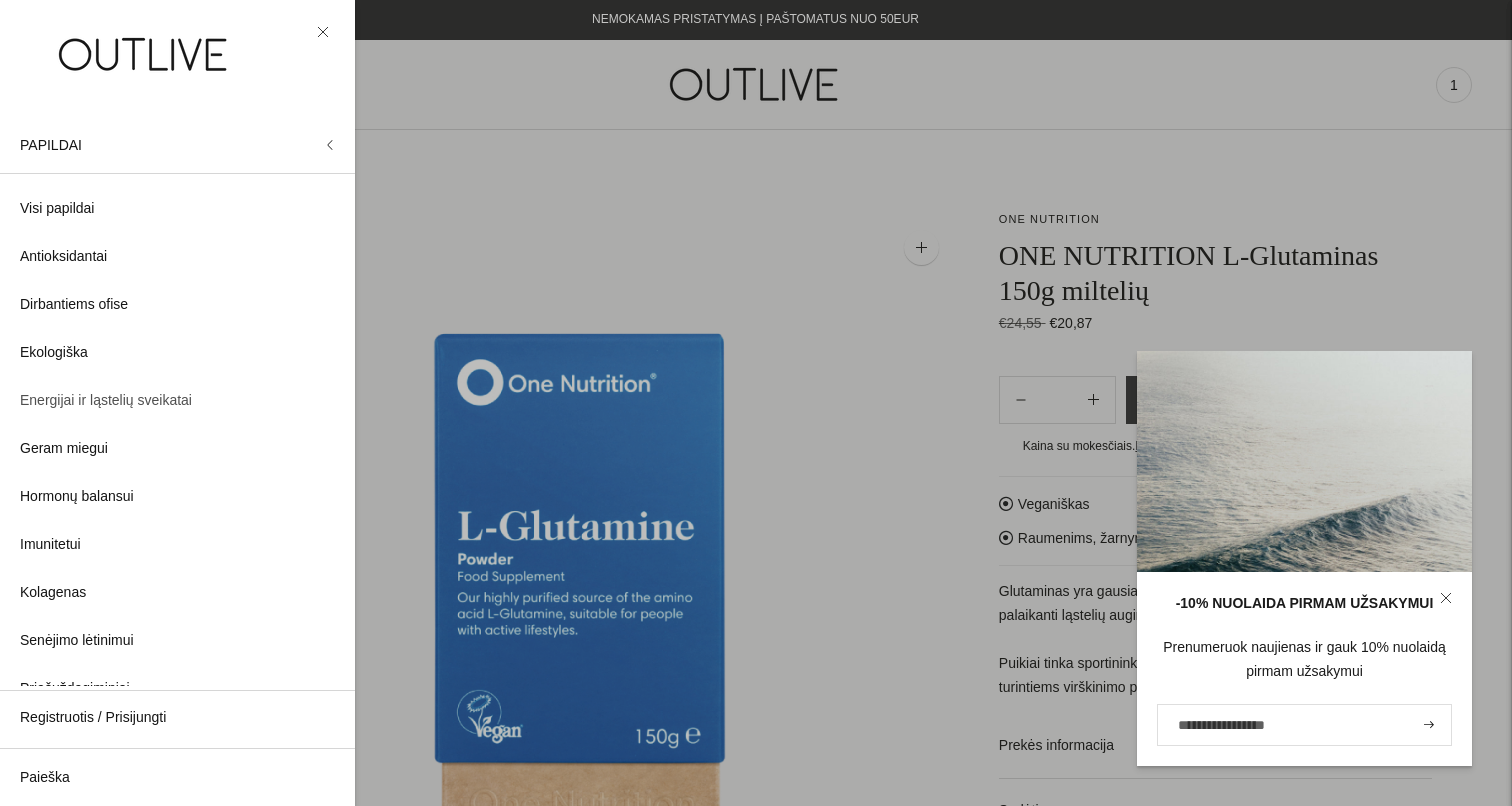 click on "Energijai ir ląstelių sveikatai" at bounding box center [106, 401] 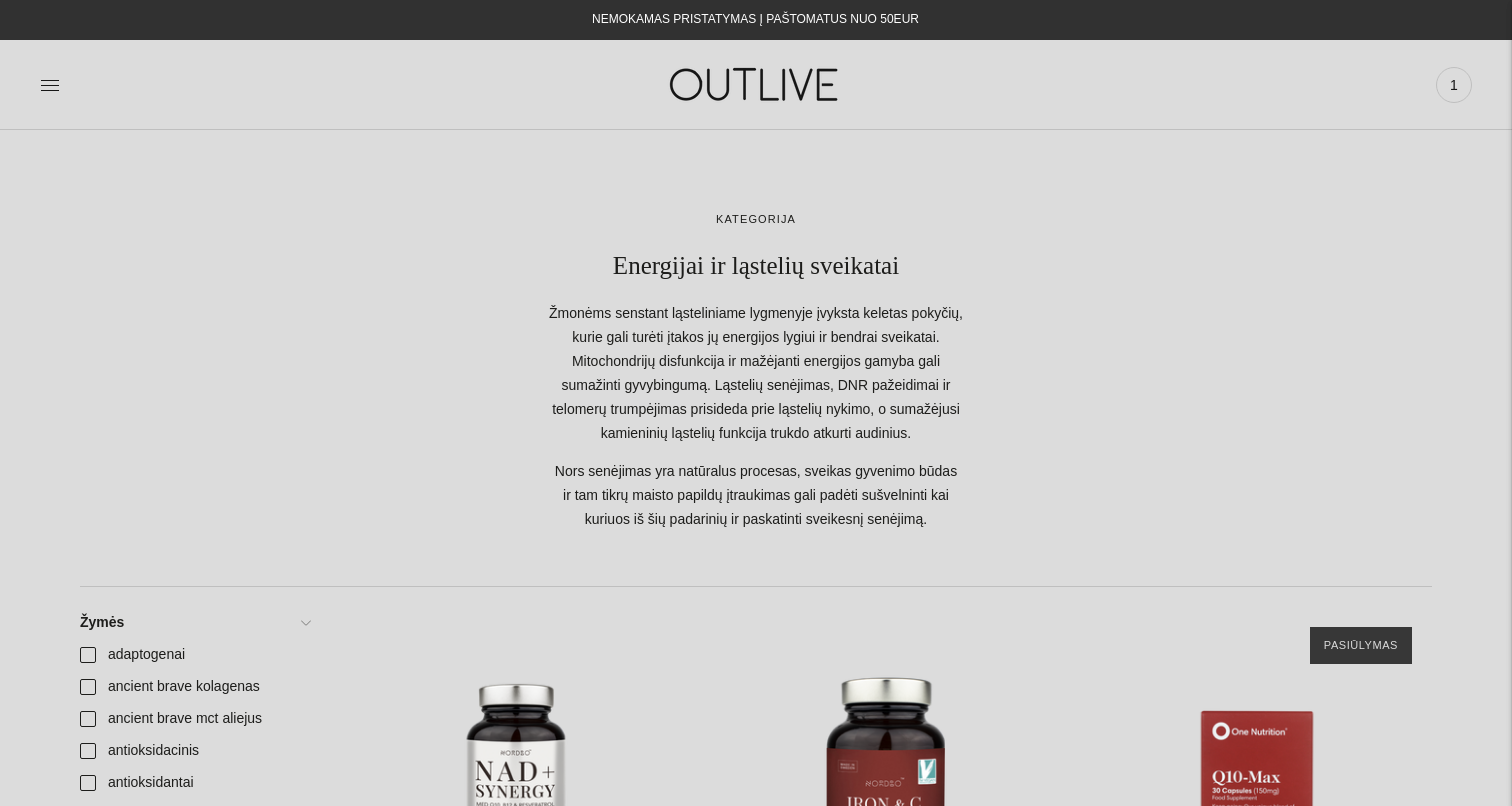scroll, scrollTop: 0, scrollLeft: 0, axis: both 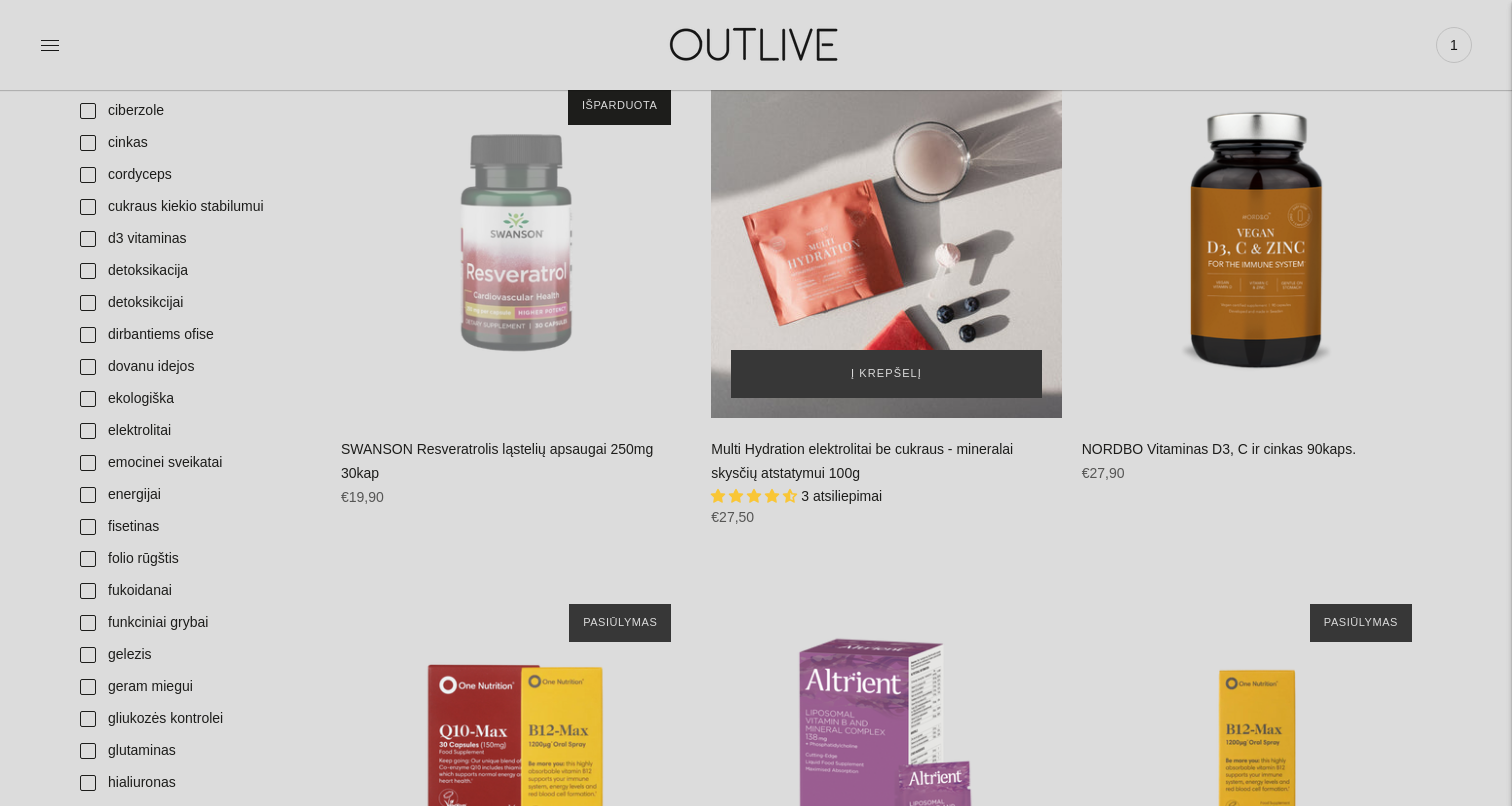 click at bounding box center [886, 242] 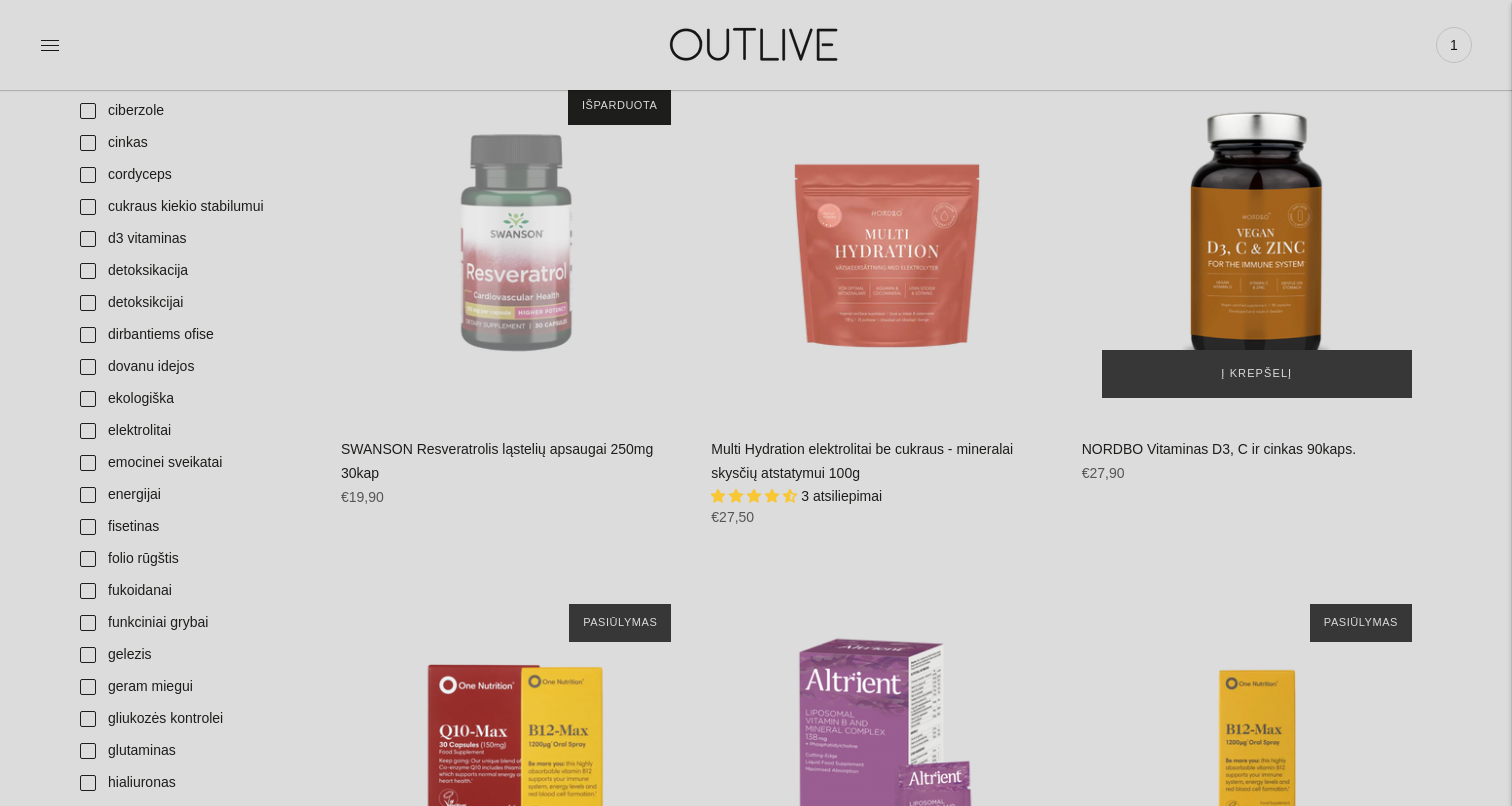 click at bounding box center (1257, 242) 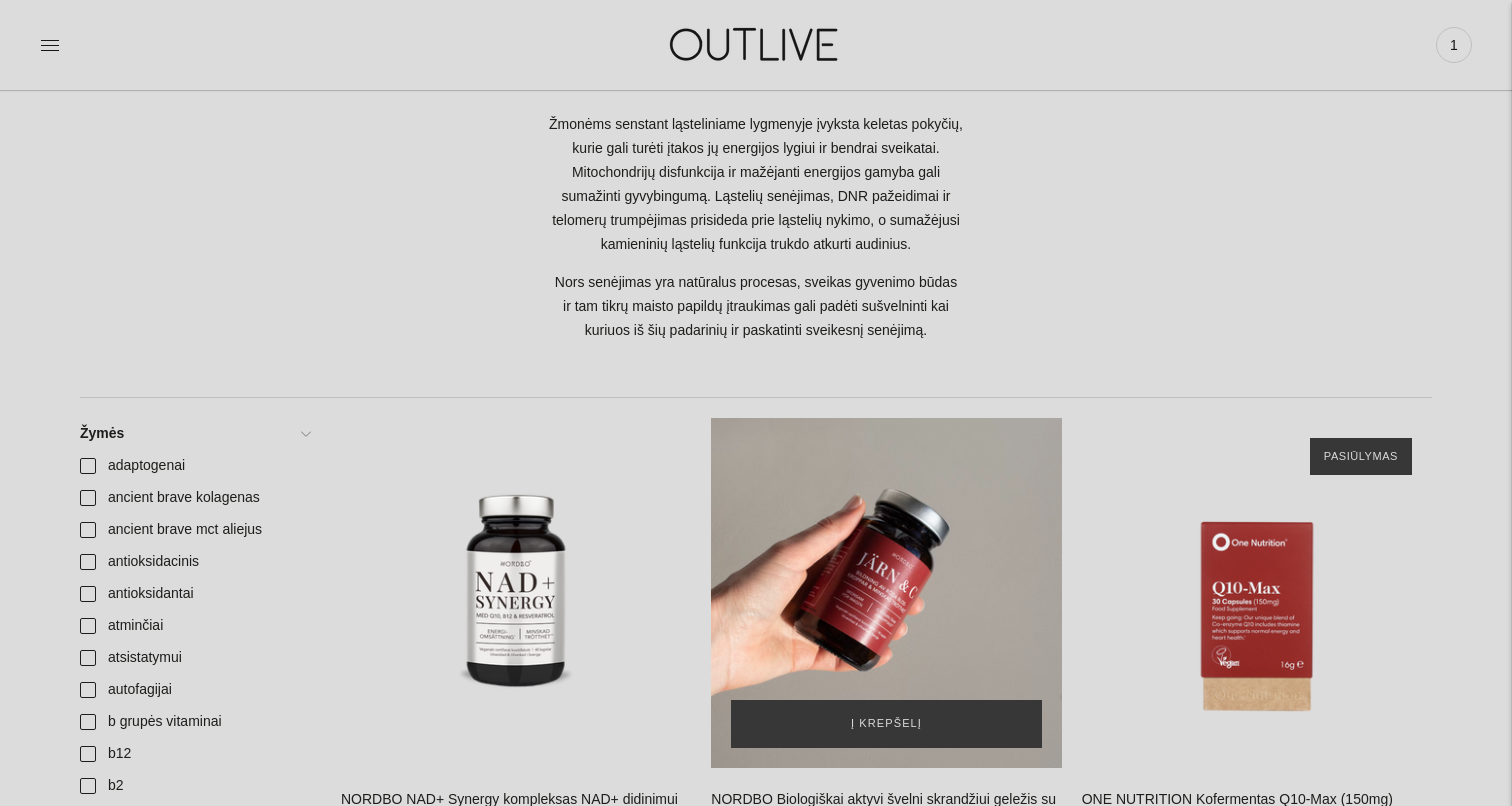 scroll, scrollTop: 182, scrollLeft: 0, axis: vertical 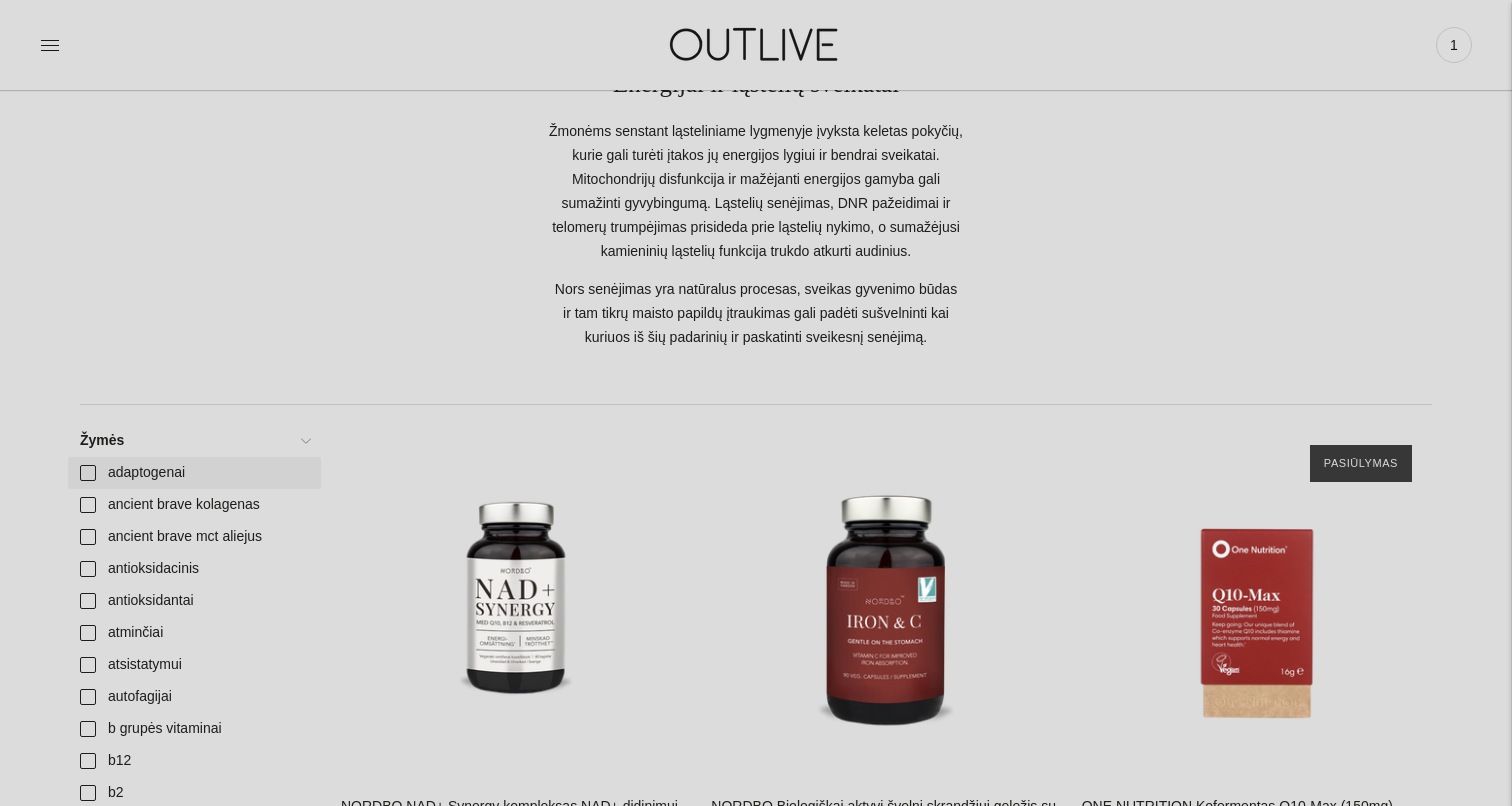 click on "adaptogenai" at bounding box center (194, 473) 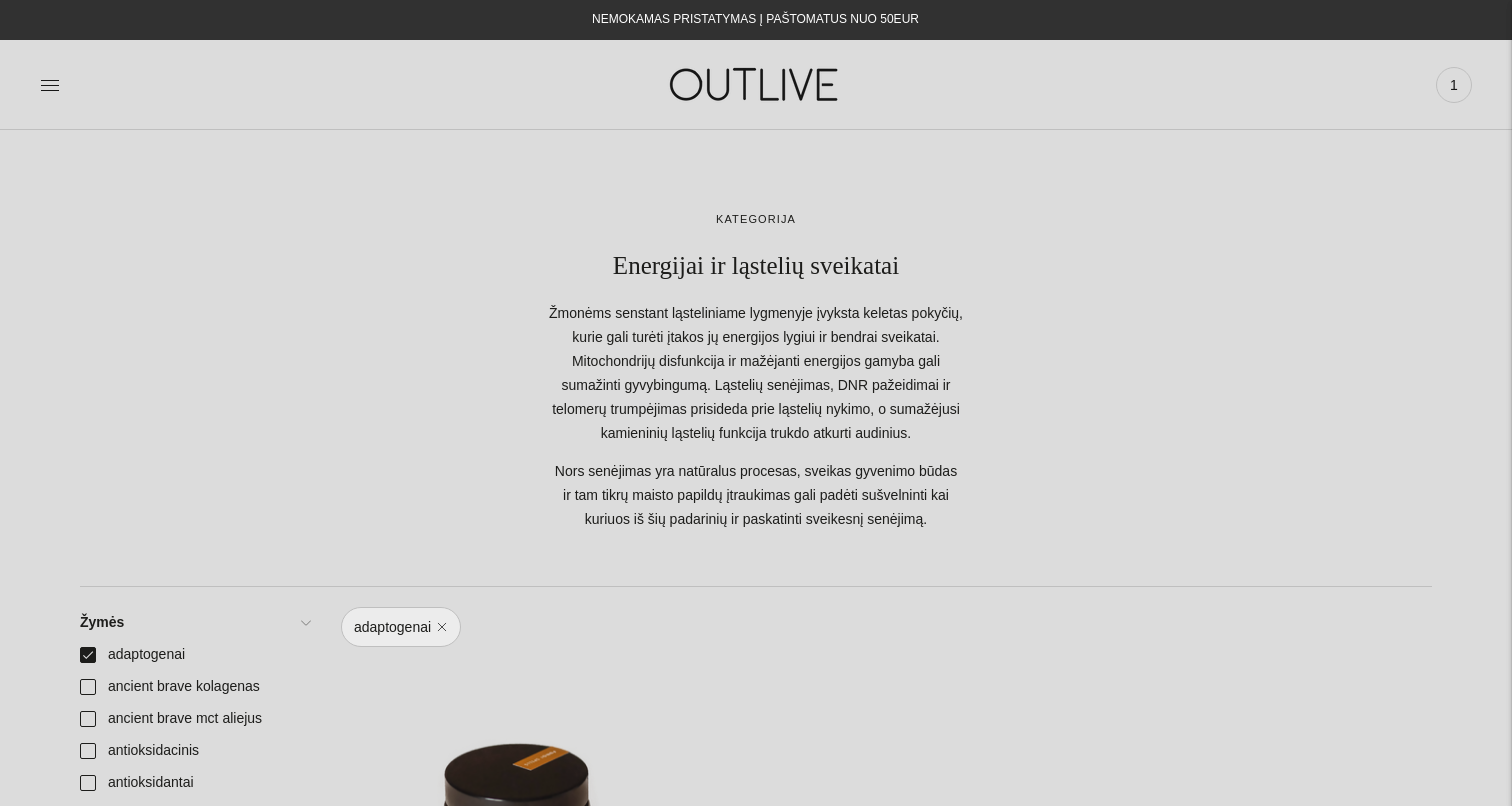 scroll, scrollTop: 0, scrollLeft: 0, axis: both 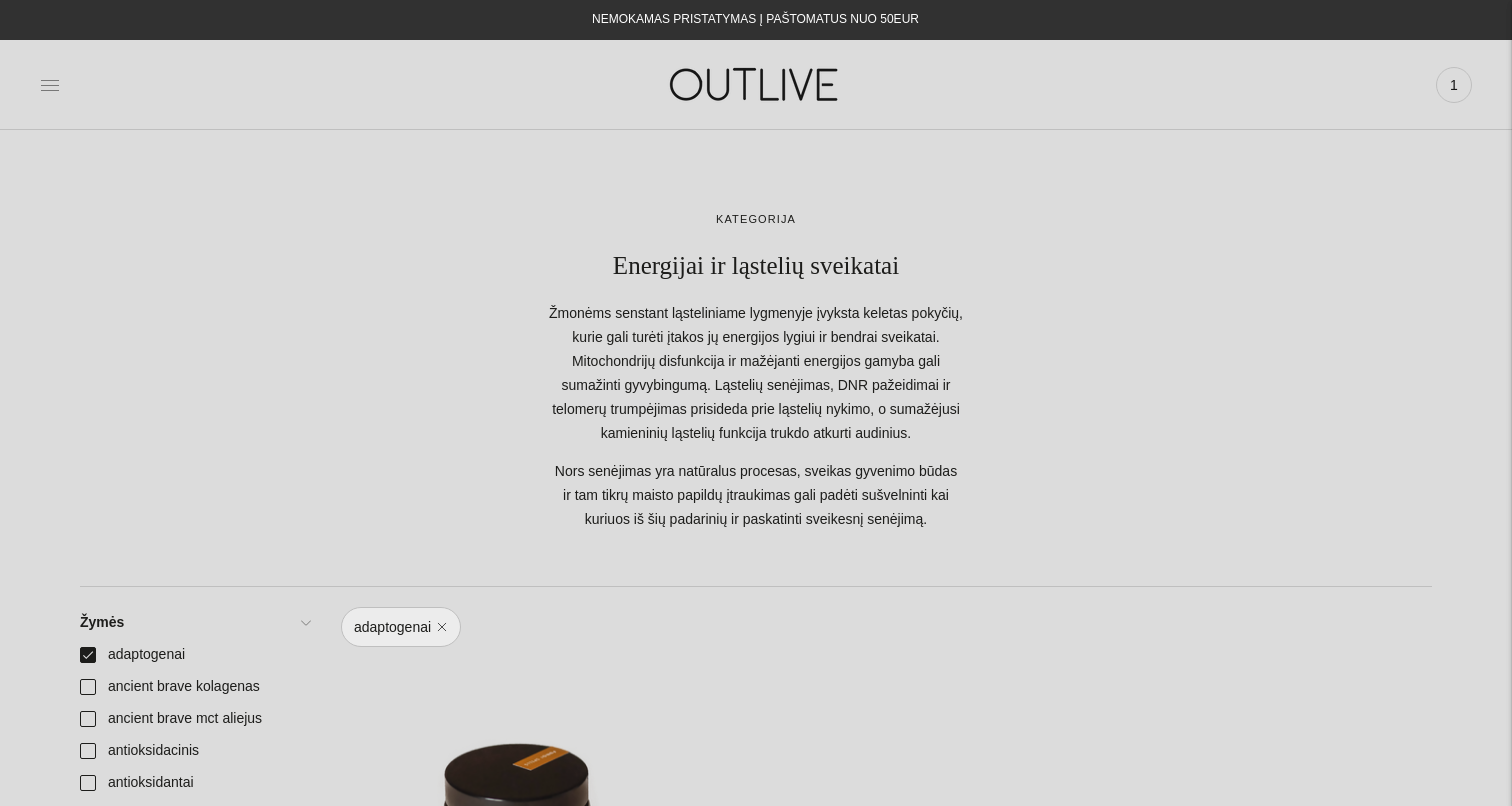 click 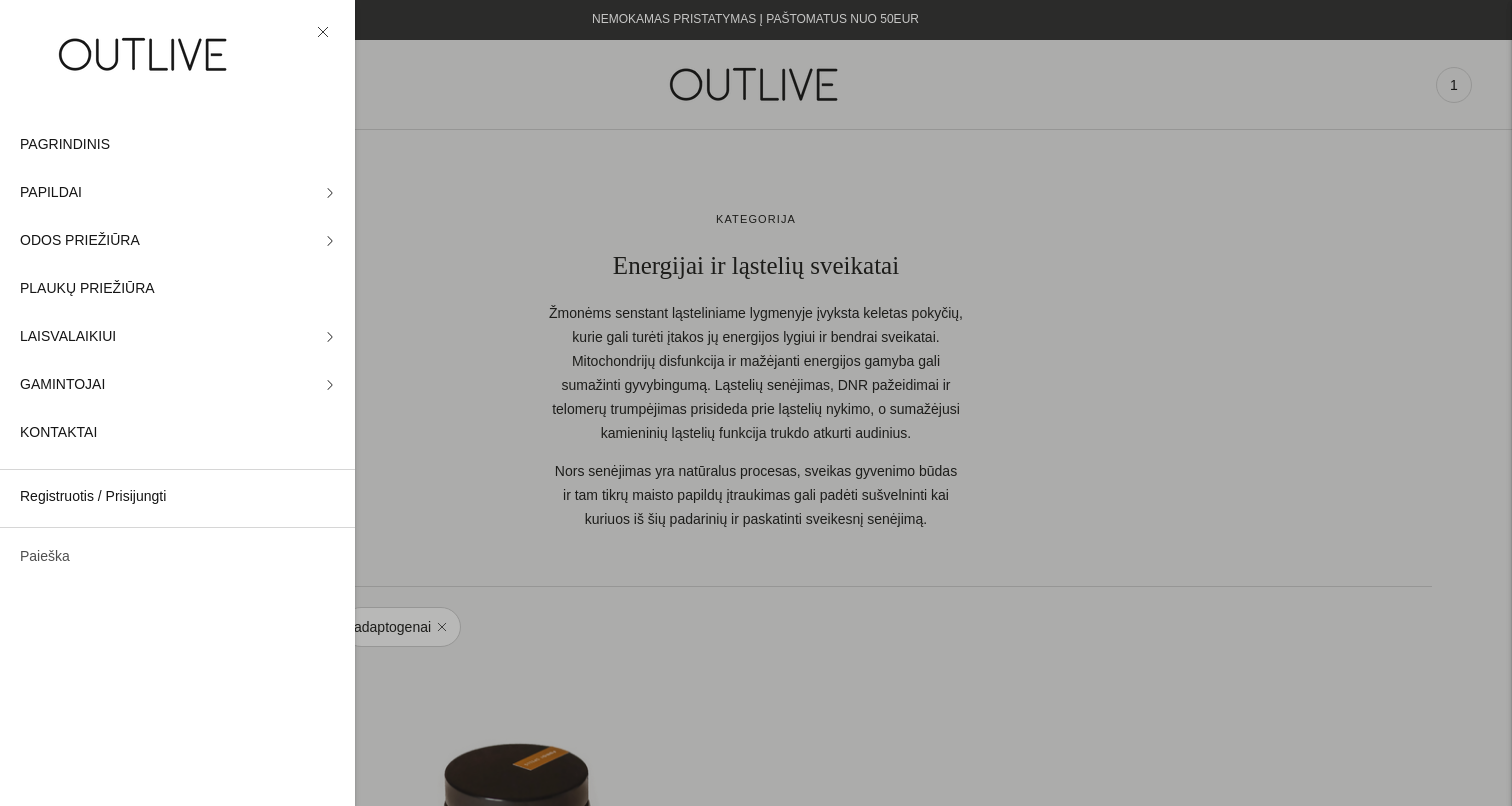 click on "Paieška" at bounding box center (177, 557) 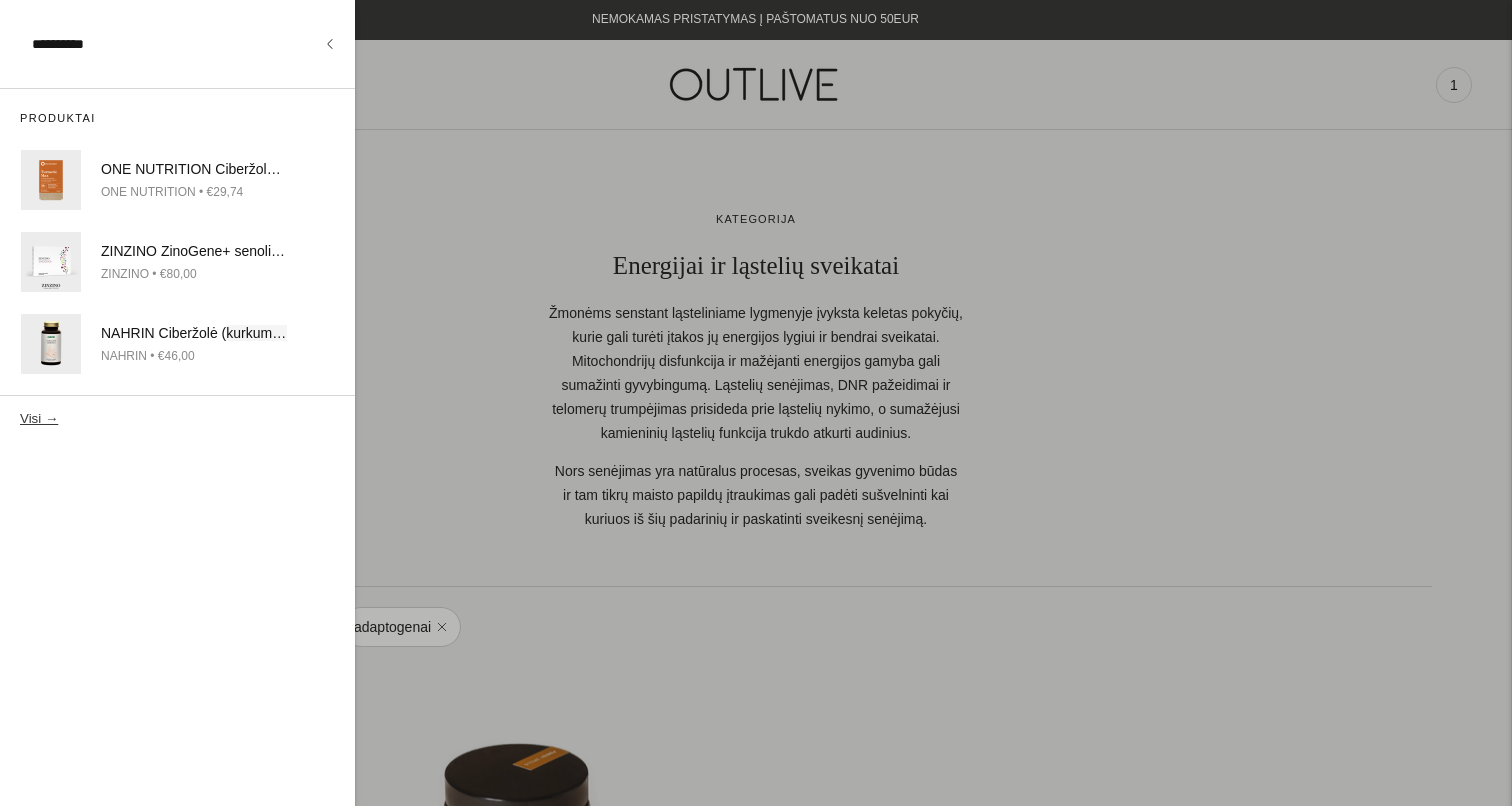 type on "**********" 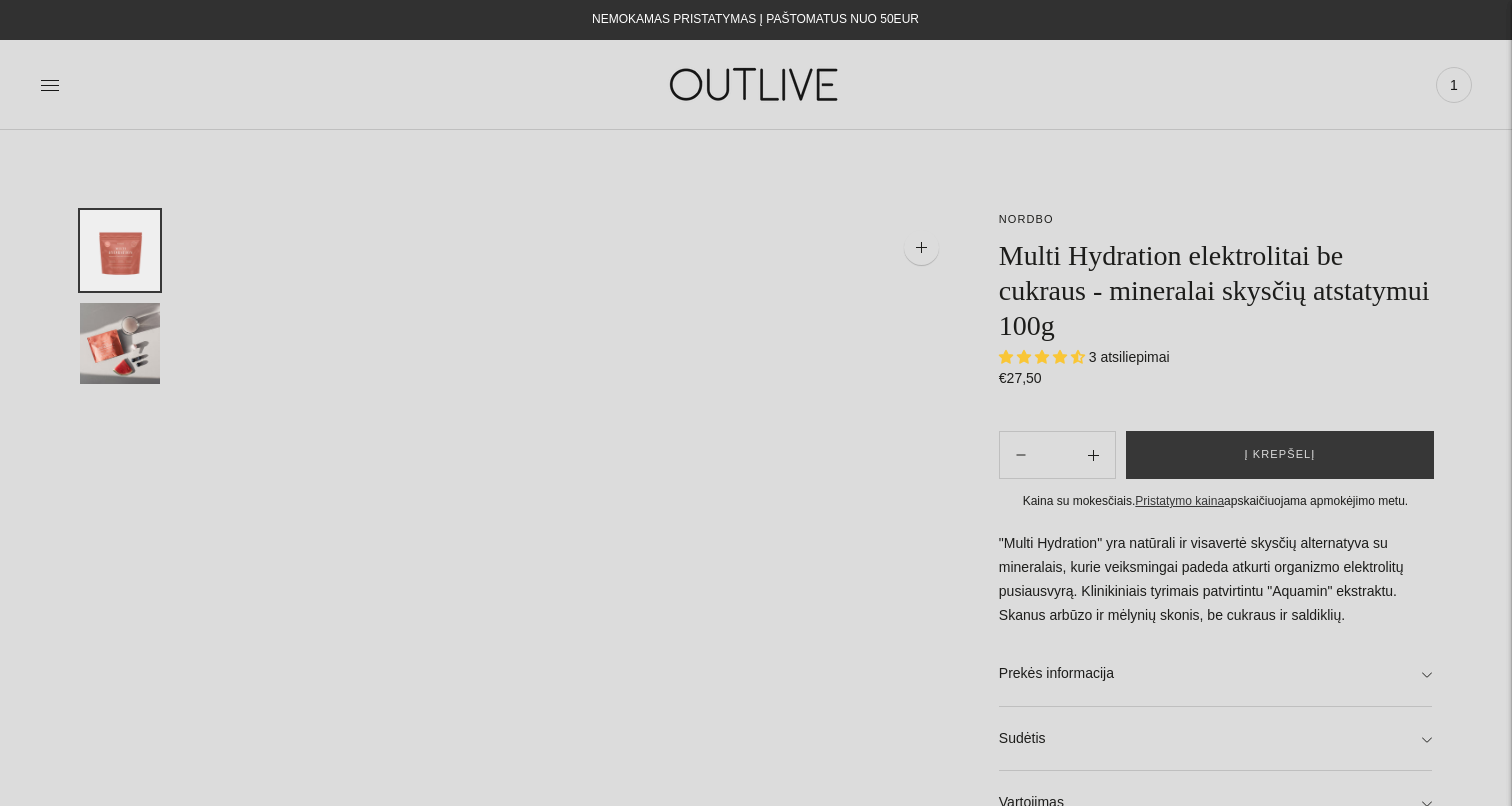 scroll, scrollTop: 0, scrollLeft: 0, axis: both 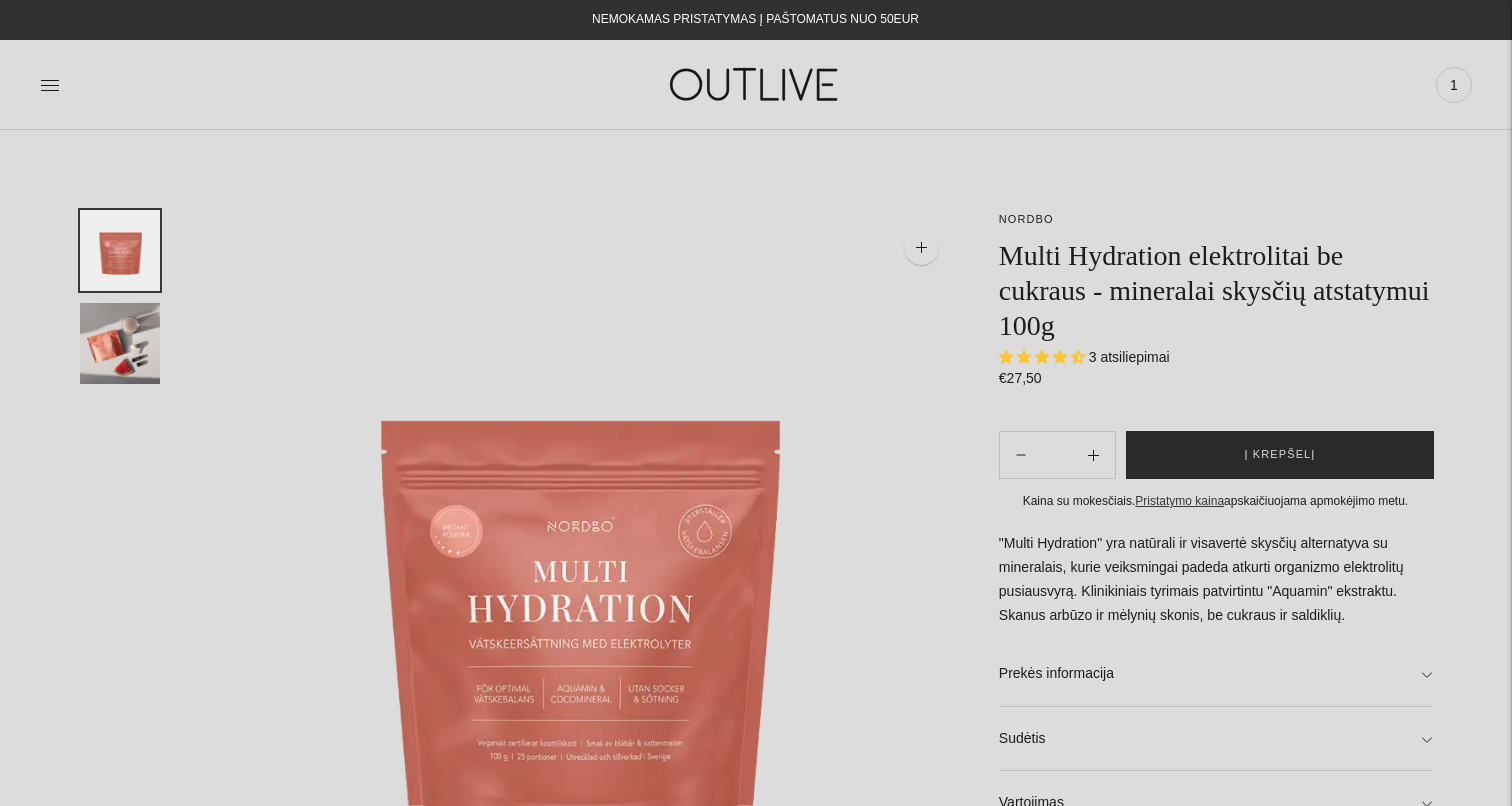 click on "Į krepšelį" at bounding box center (1280, 455) 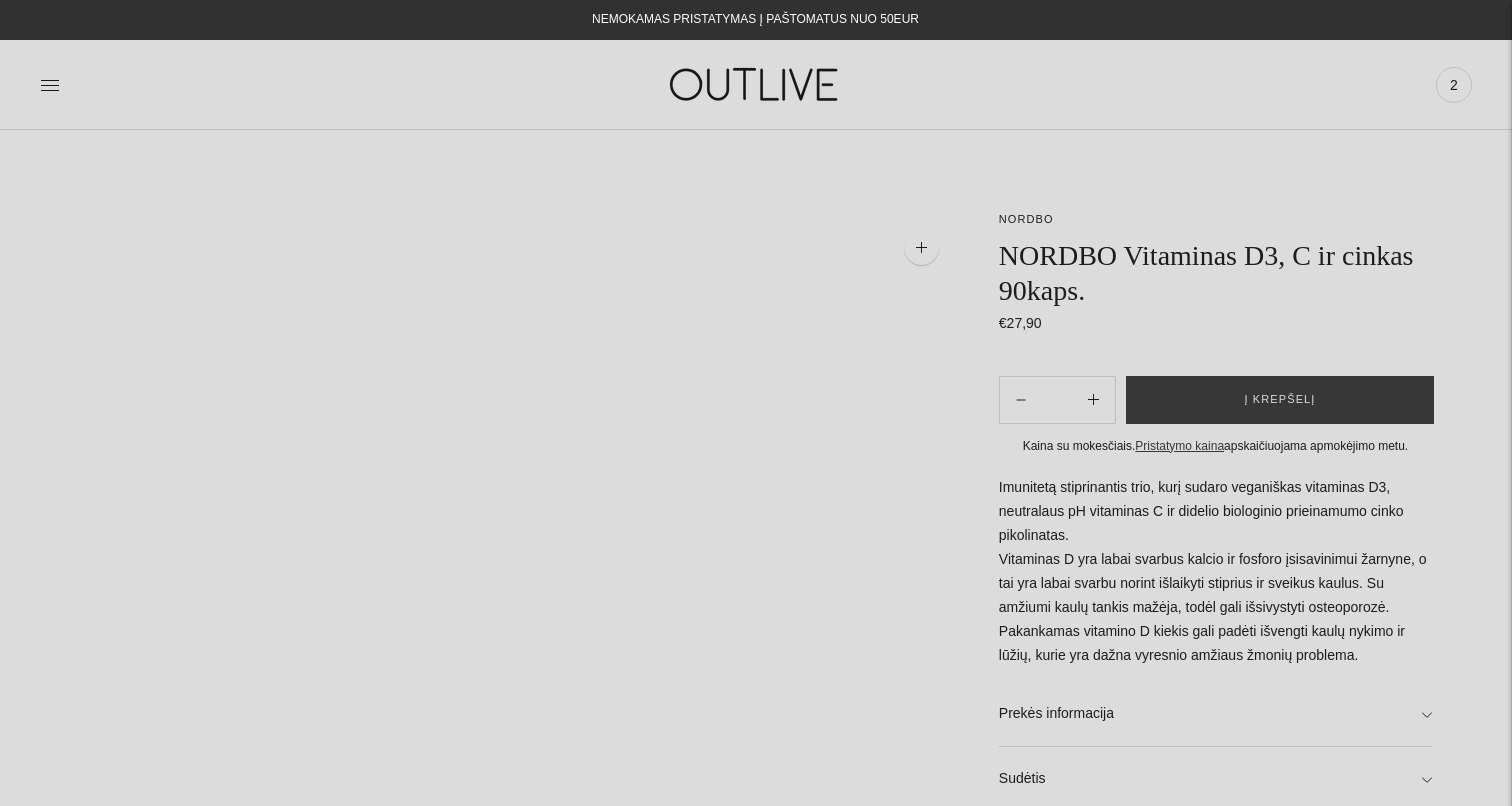 scroll, scrollTop: 0, scrollLeft: 0, axis: both 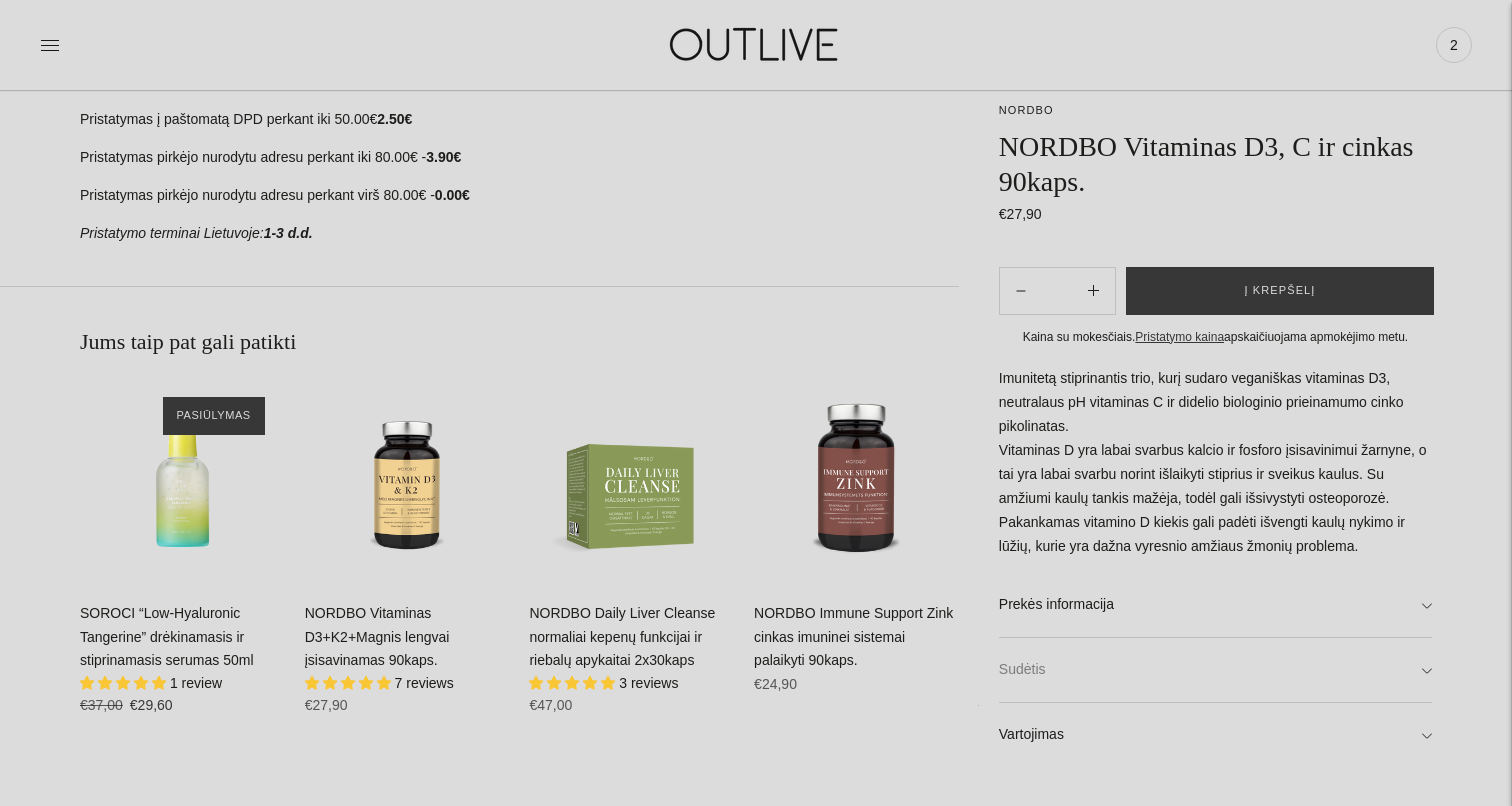 click on "Sudėtis" at bounding box center (1215, 670) 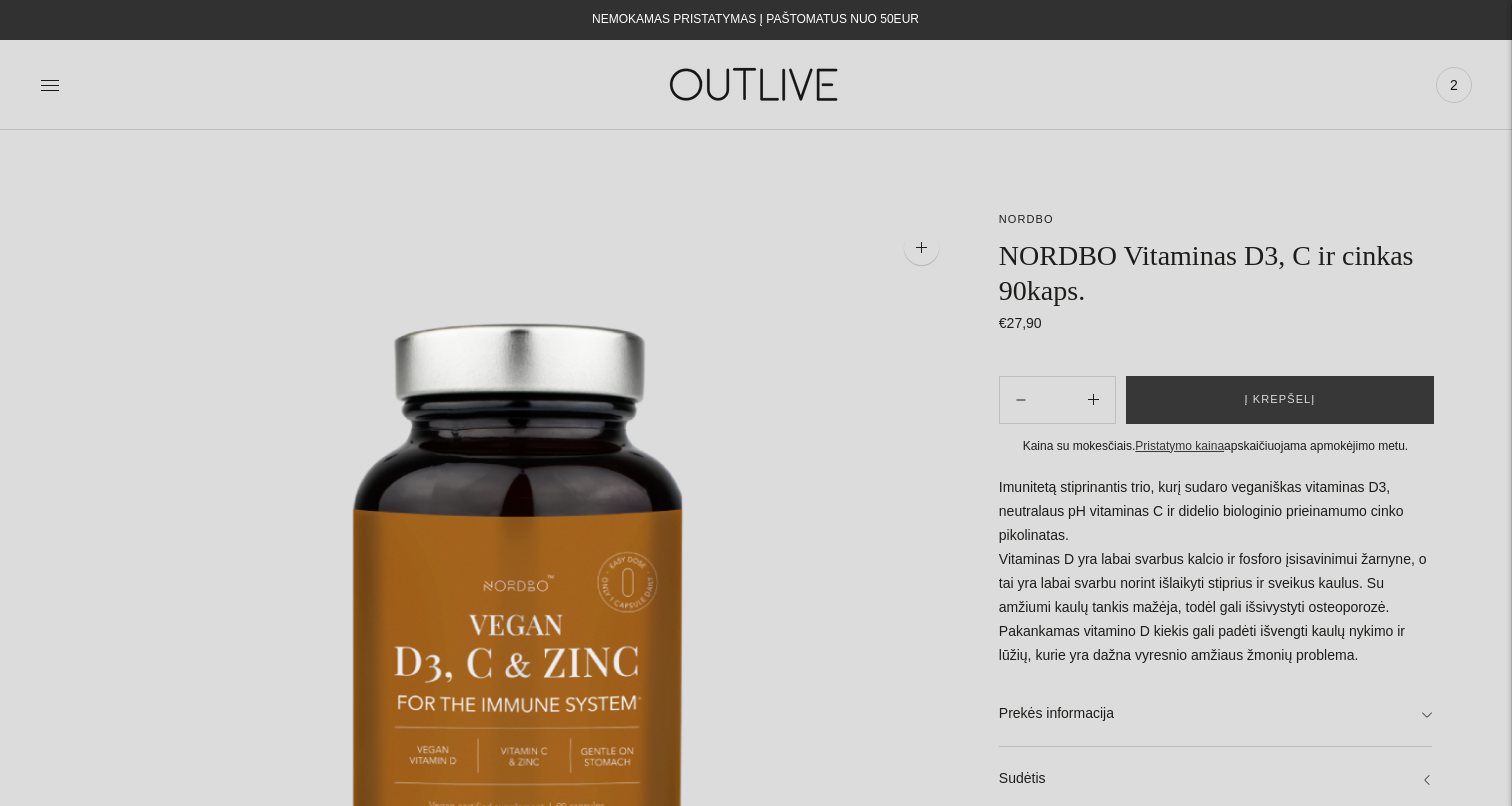 scroll, scrollTop: 0, scrollLeft: 0, axis: both 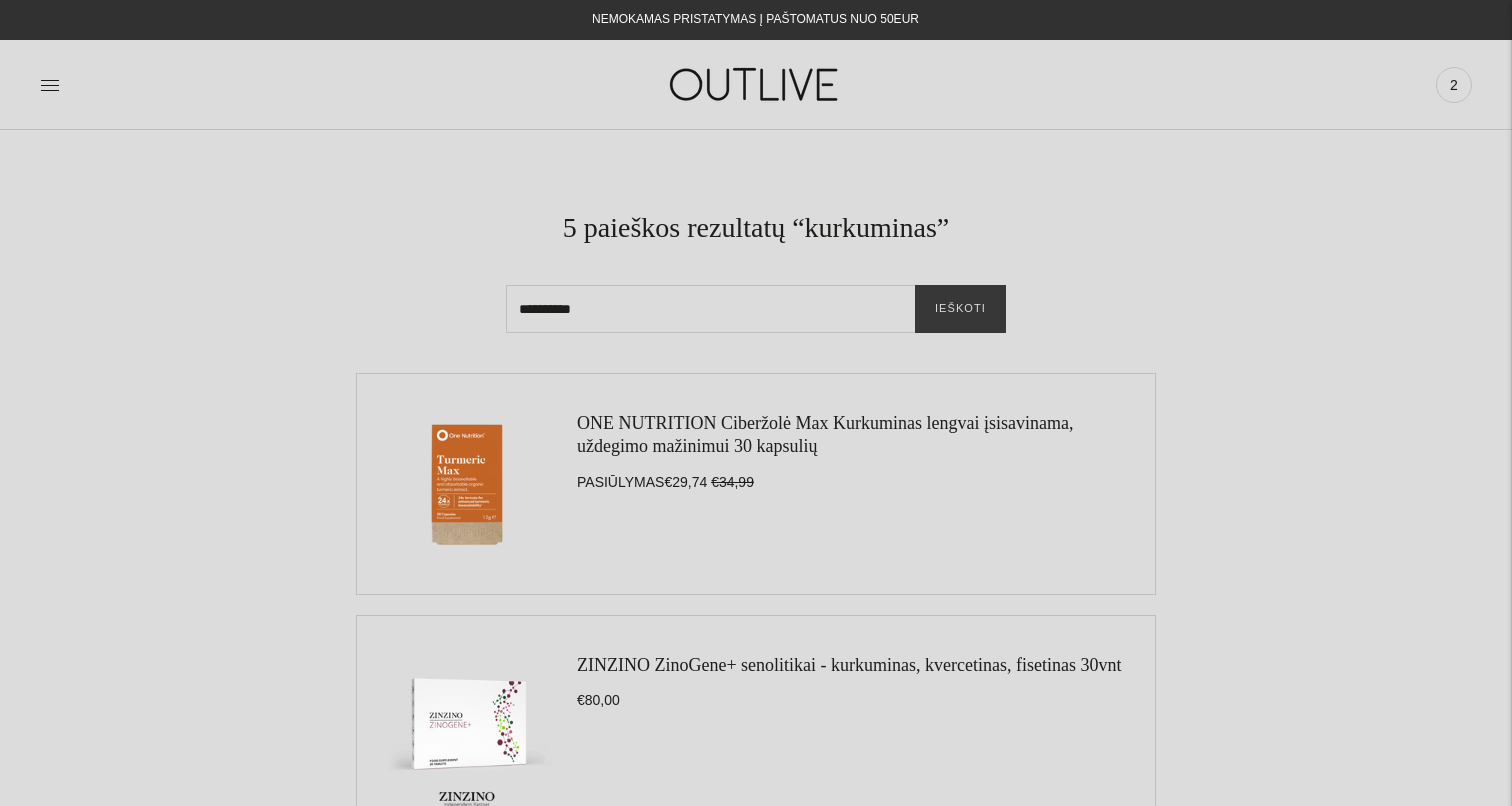 click on "ONE NUTRITION Ciberžolė Max Kurkuminas lengvai įsisavinama, uždegimo mažinimui 30 kapsulių" at bounding box center (825, 434) 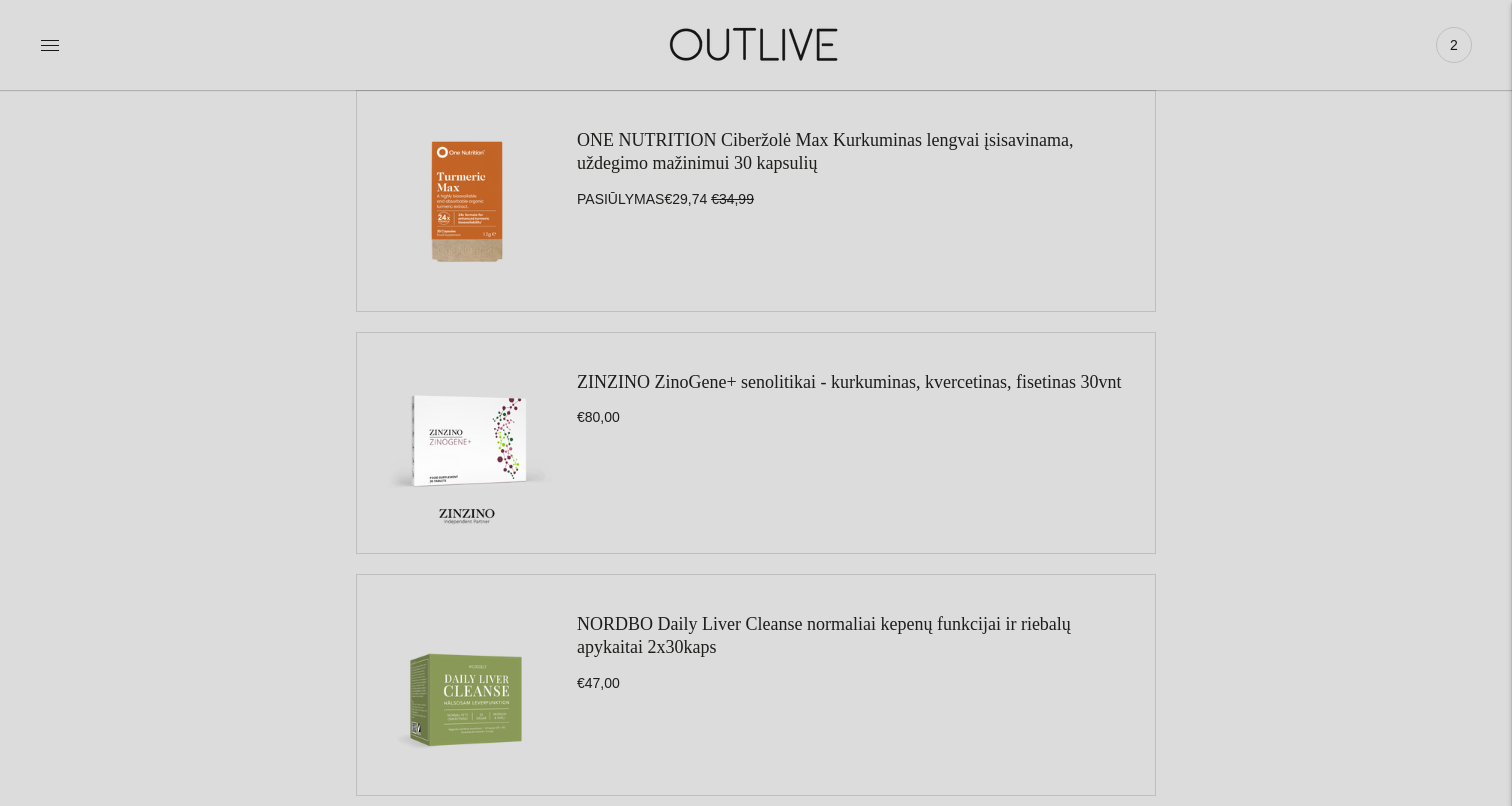 scroll, scrollTop: 289, scrollLeft: 0, axis: vertical 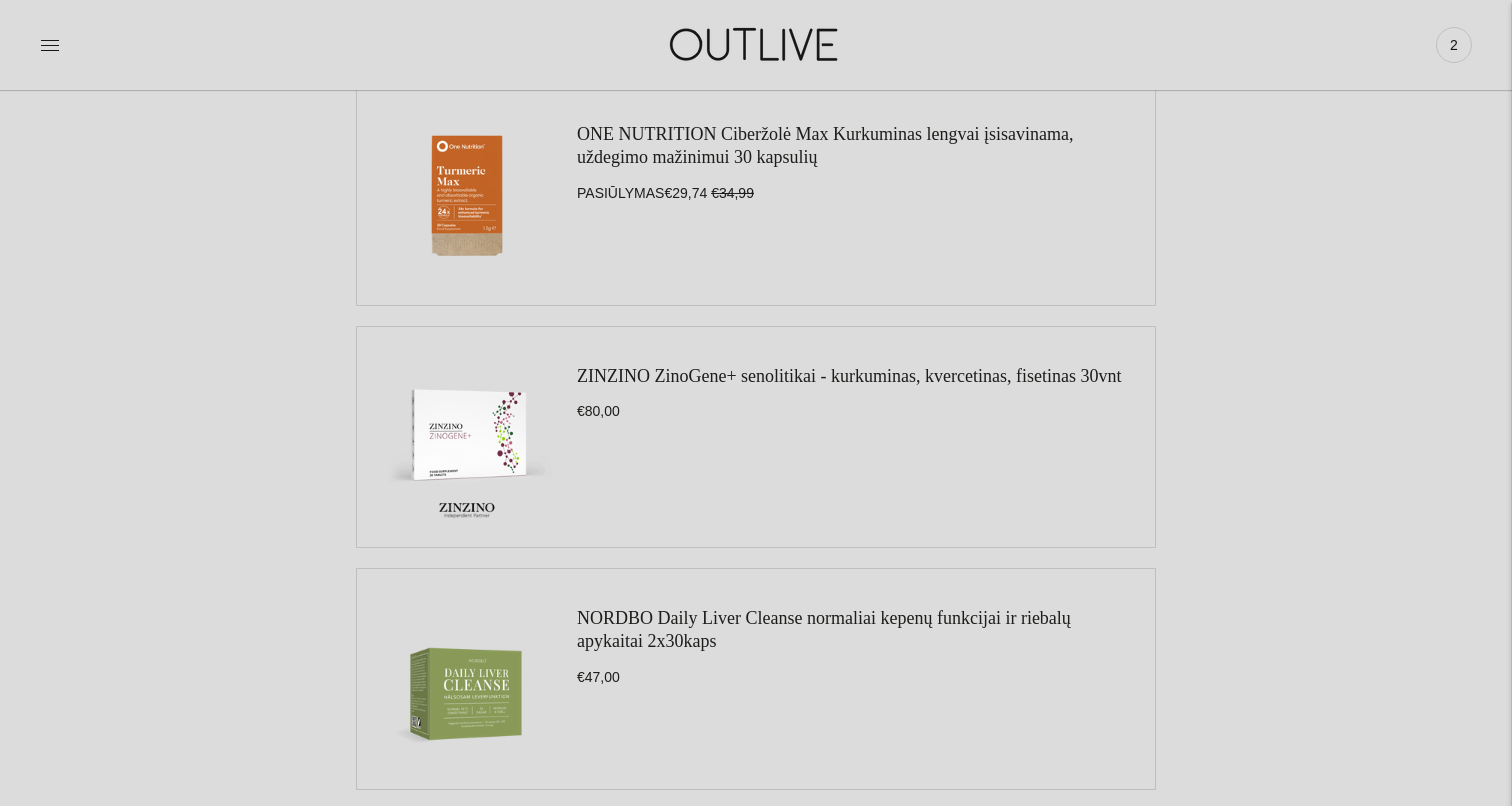 click on "NORDBO Daily Liver Cleanse normaliai kepenų funkcijai ir riebalų apykaitai 2x30kaps" at bounding box center [824, 629] 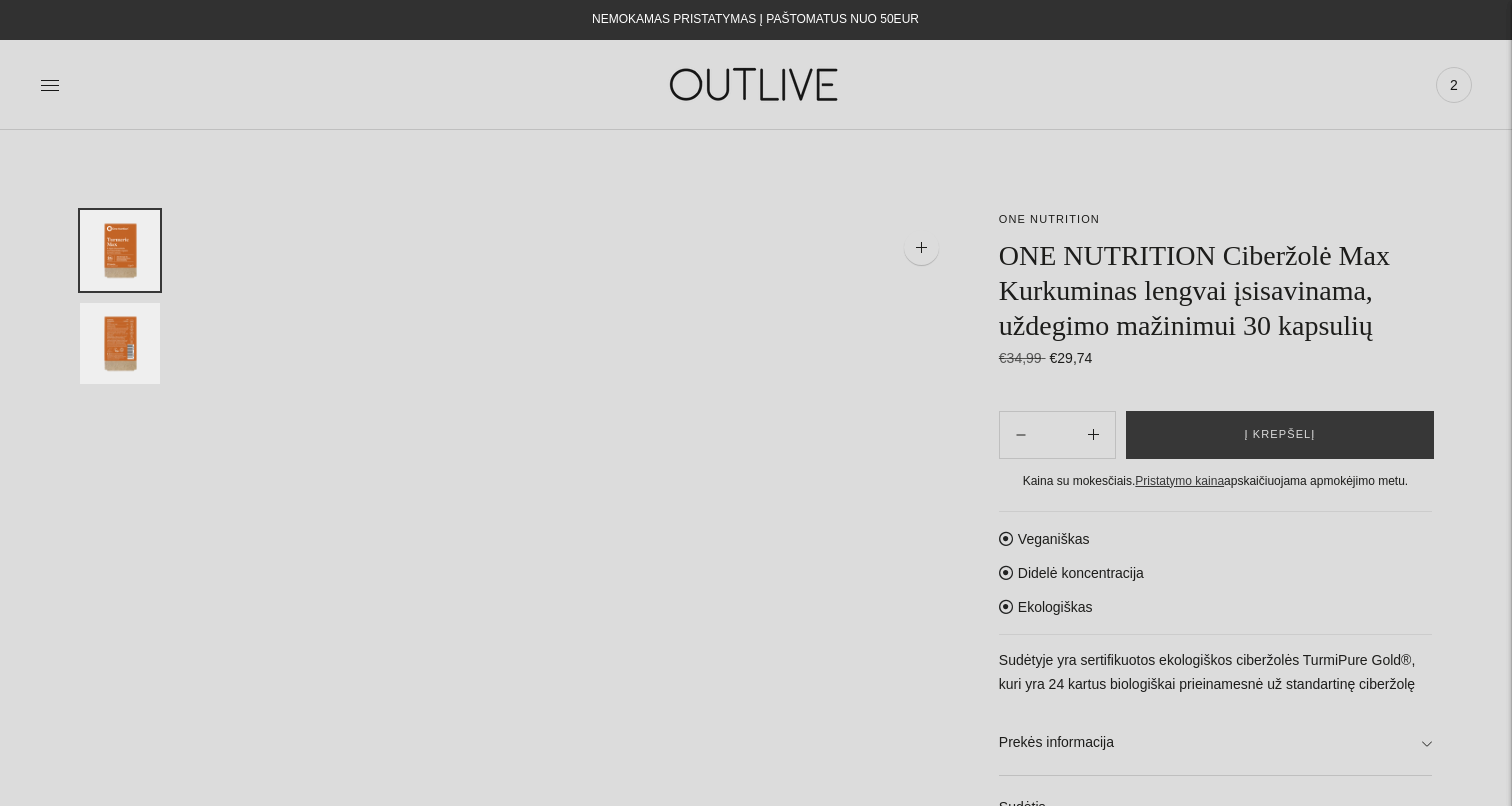scroll, scrollTop: 0, scrollLeft: 0, axis: both 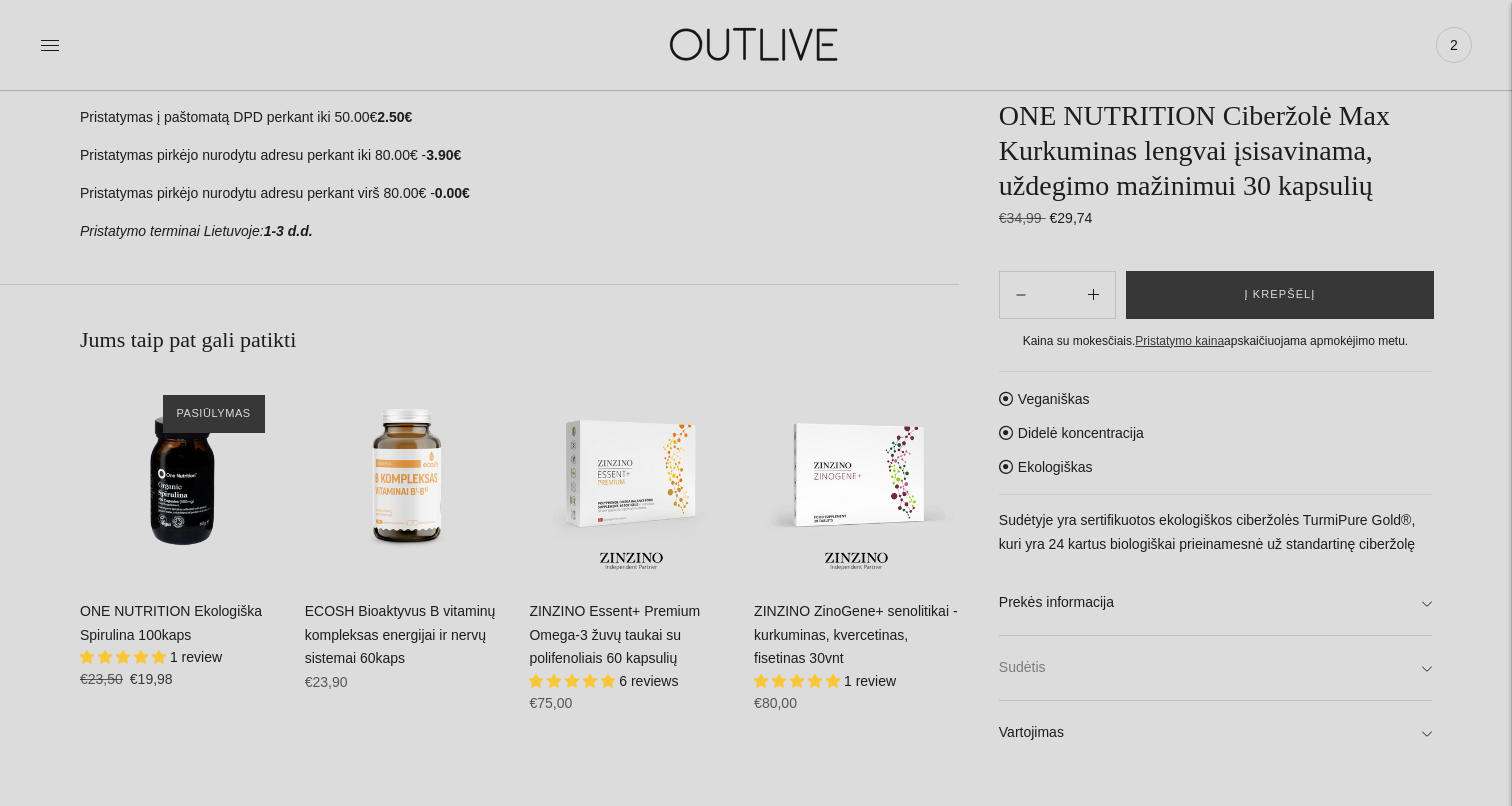click on "Sudėtis" at bounding box center [1215, 668] 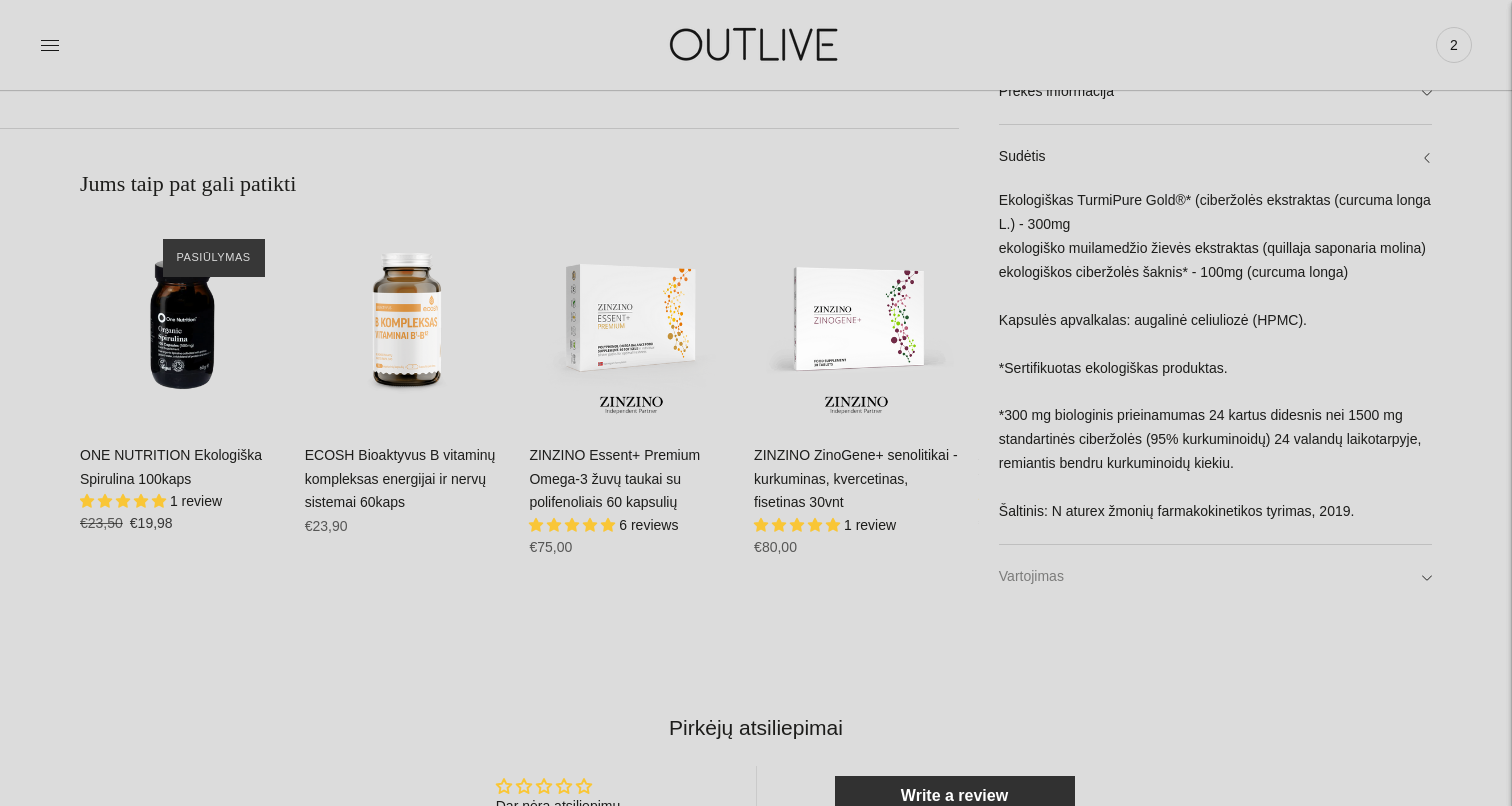 scroll, scrollTop: 1189, scrollLeft: 0, axis: vertical 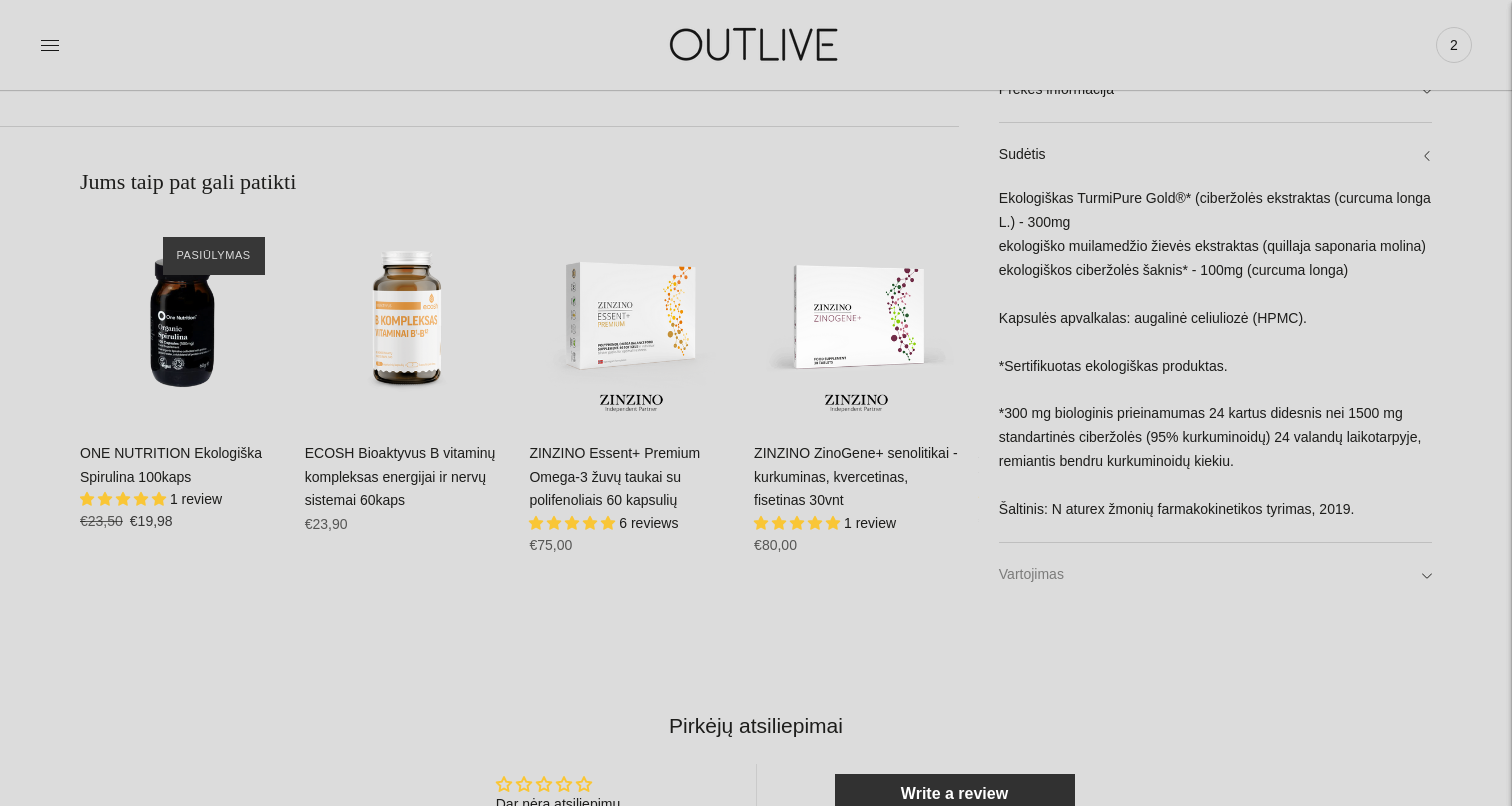 click on "Vartojimas" at bounding box center (1215, 575) 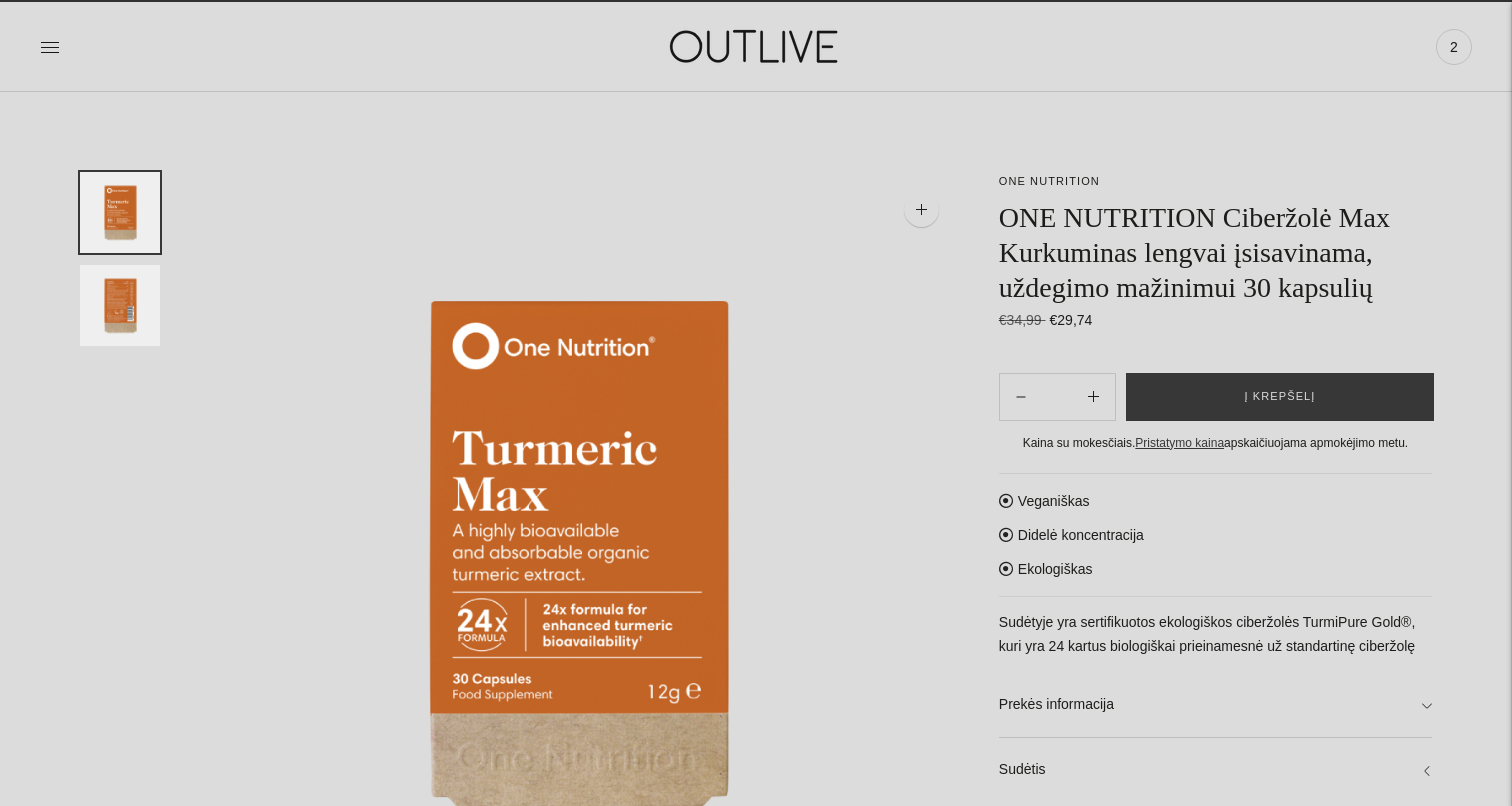 scroll, scrollTop: 37, scrollLeft: 0, axis: vertical 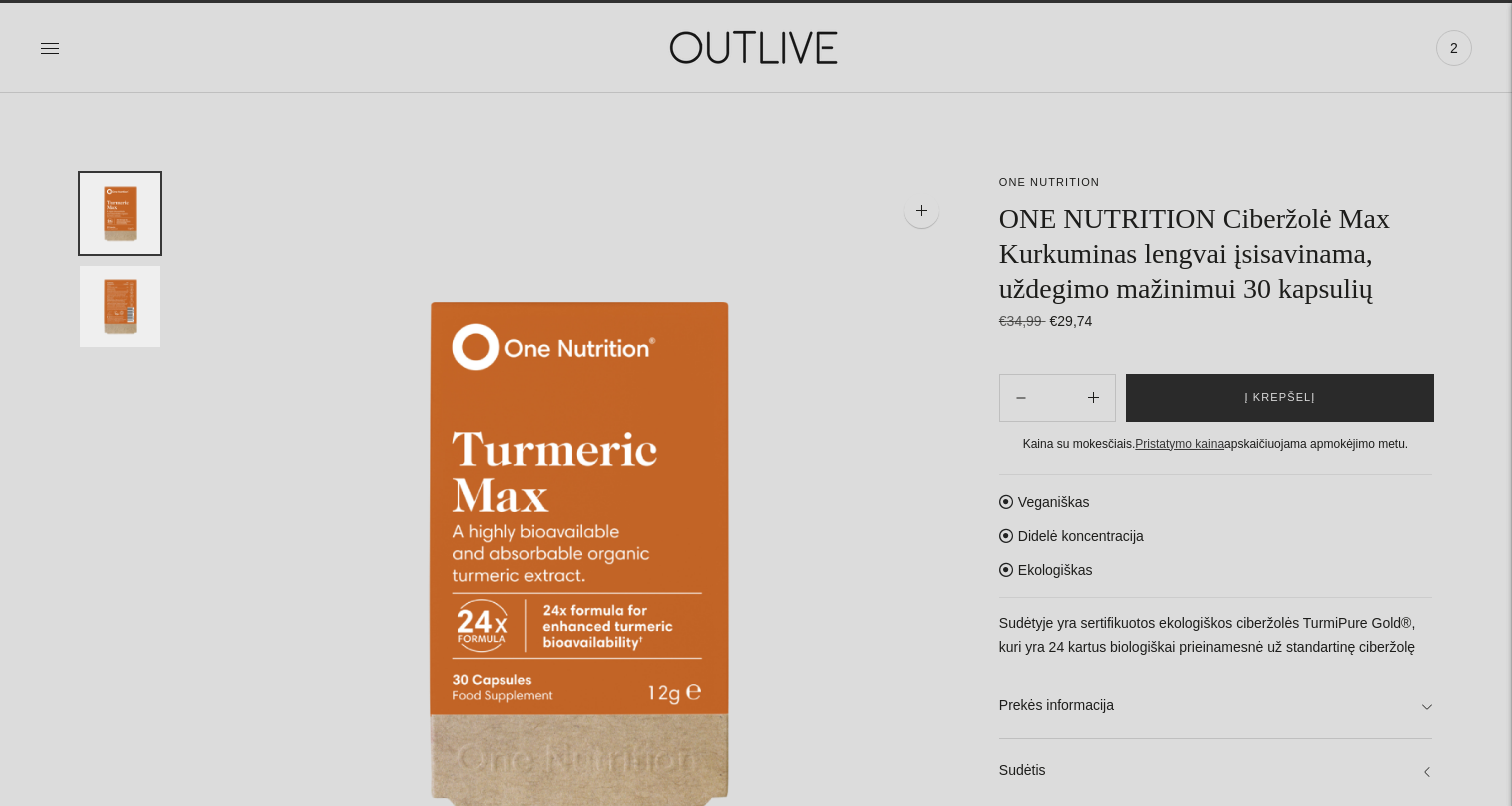 click on "Į krepšelį" at bounding box center [1280, 398] 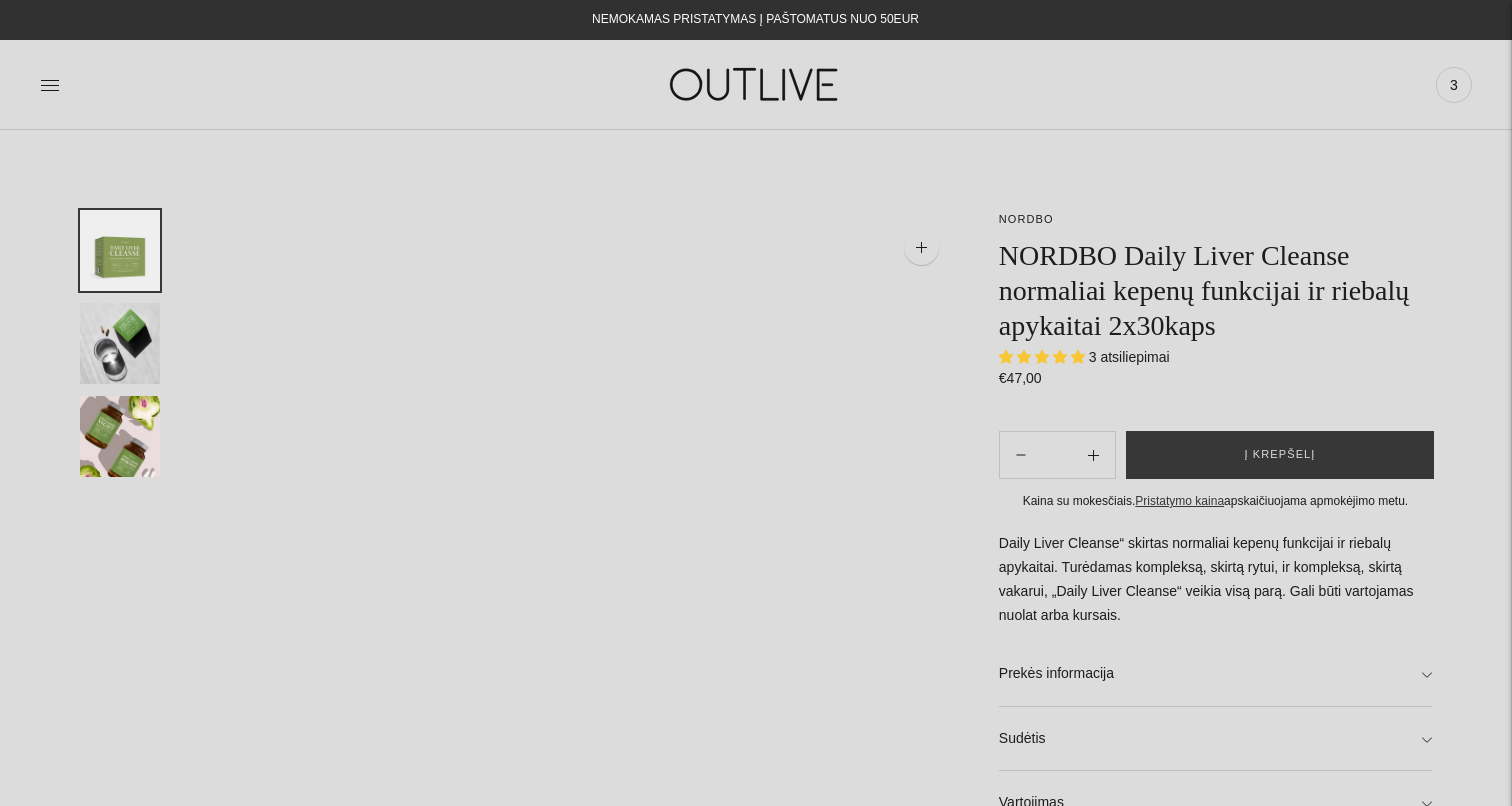scroll, scrollTop: 0, scrollLeft: 0, axis: both 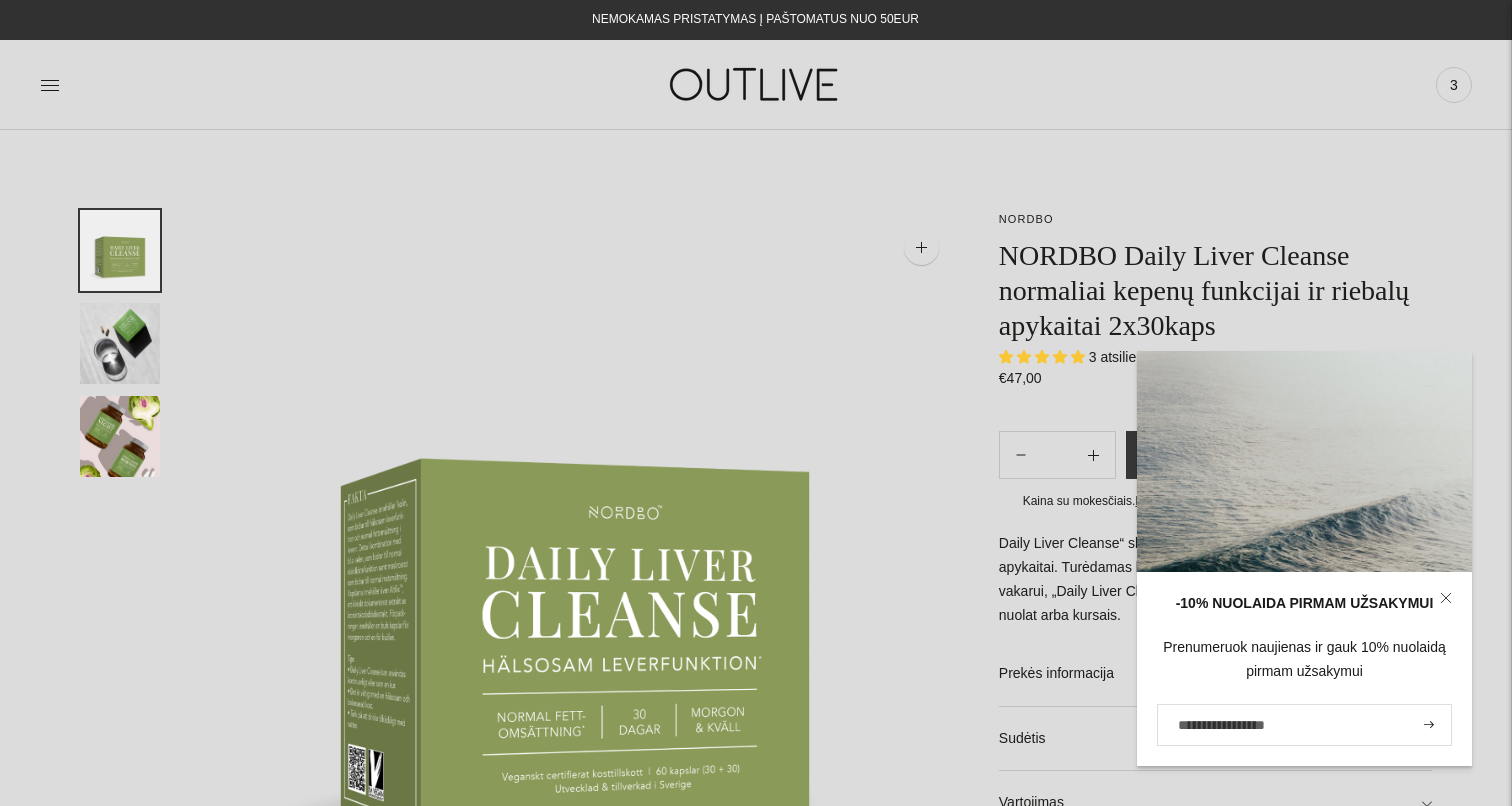 click on "PAGRINDINIS
PAPILDAI
Visi papildai
Antioksidantai
Dirbantiems ofise
Ekologiška
Energijai ir ląstelių sveikatai
Geram miegui
Hormonų balansui
Imunitetui" at bounding box center (756, 84) 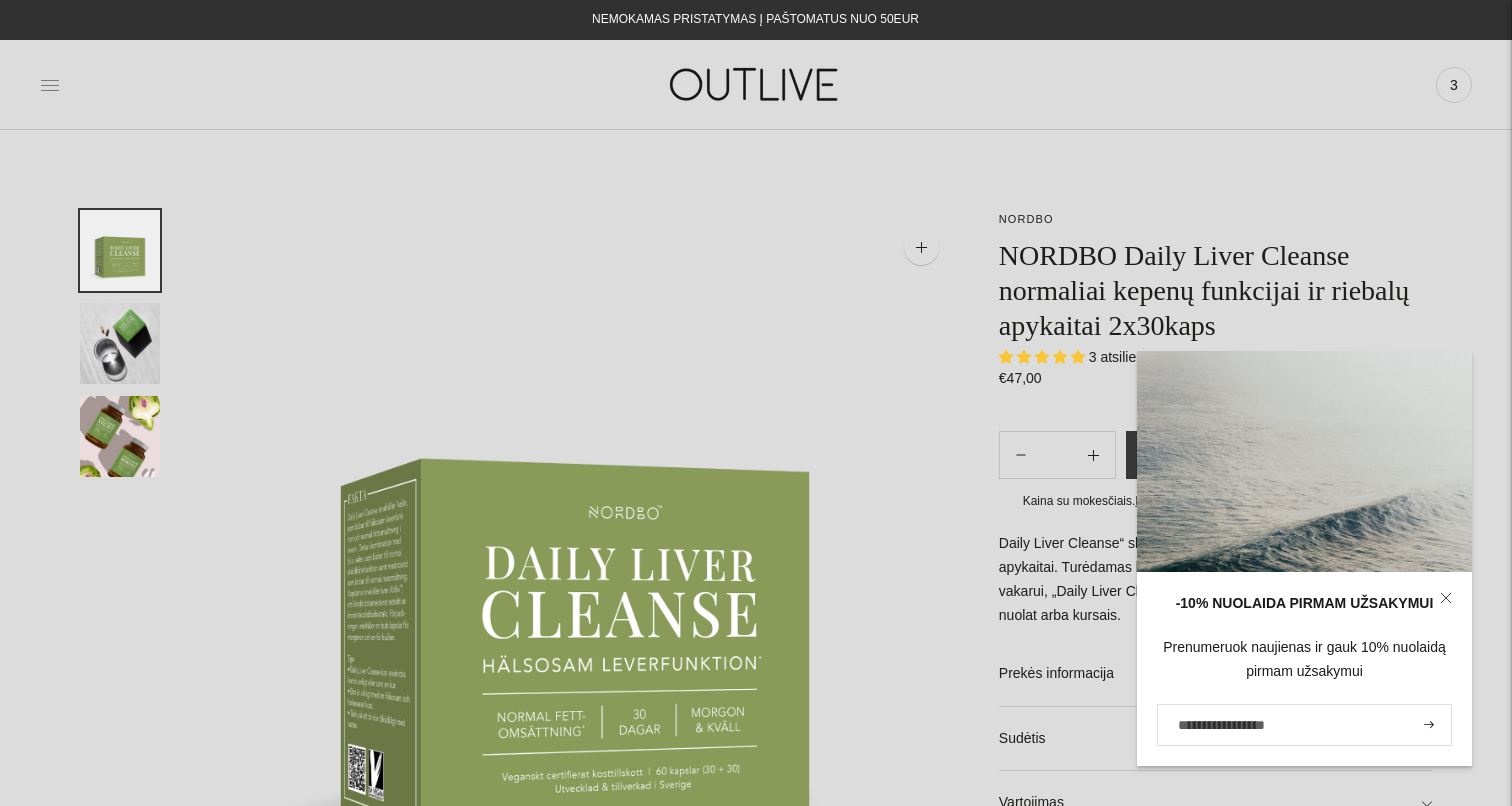 click 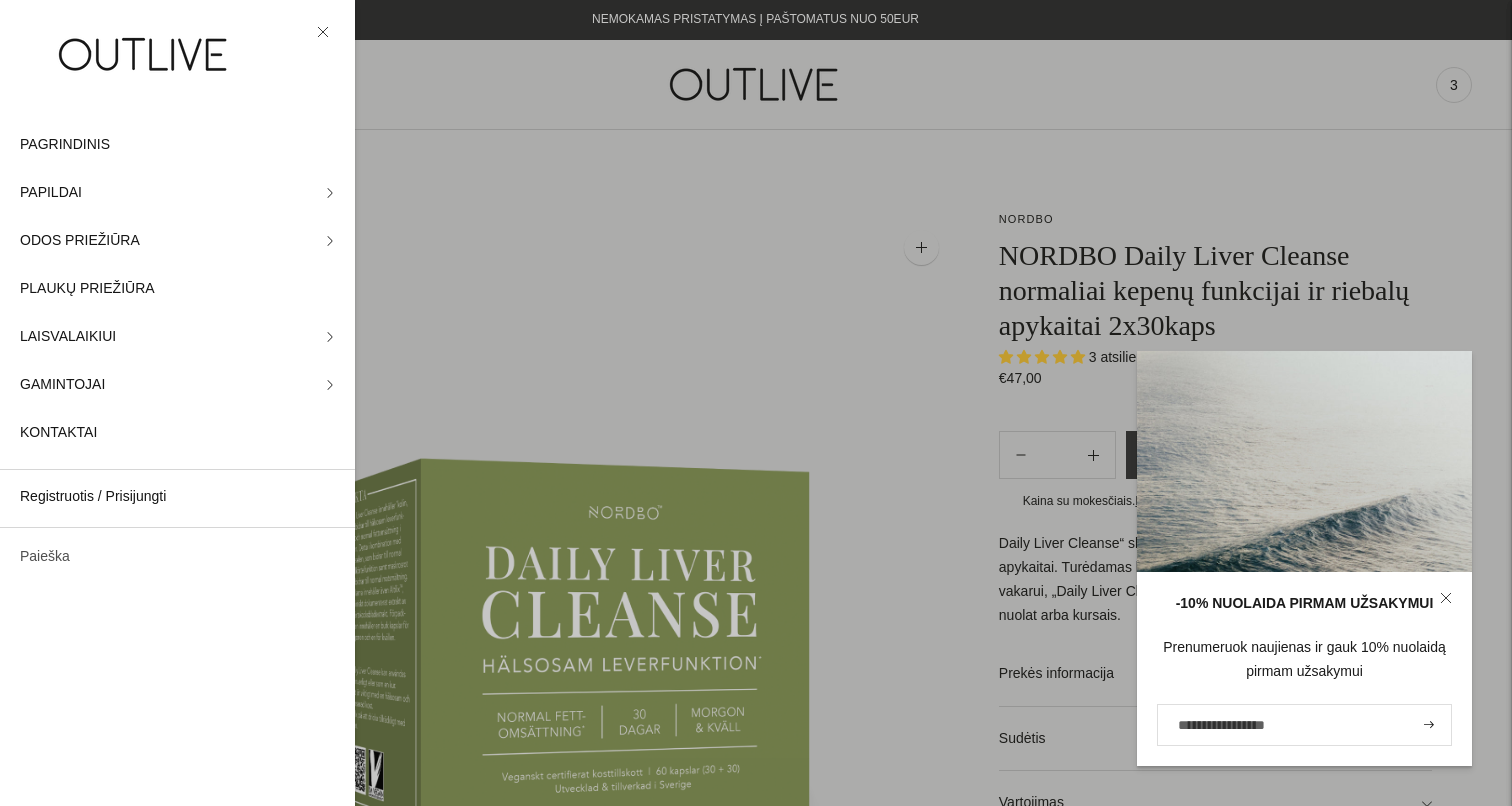 click on "Paieška" at bounding box center (177, 557) 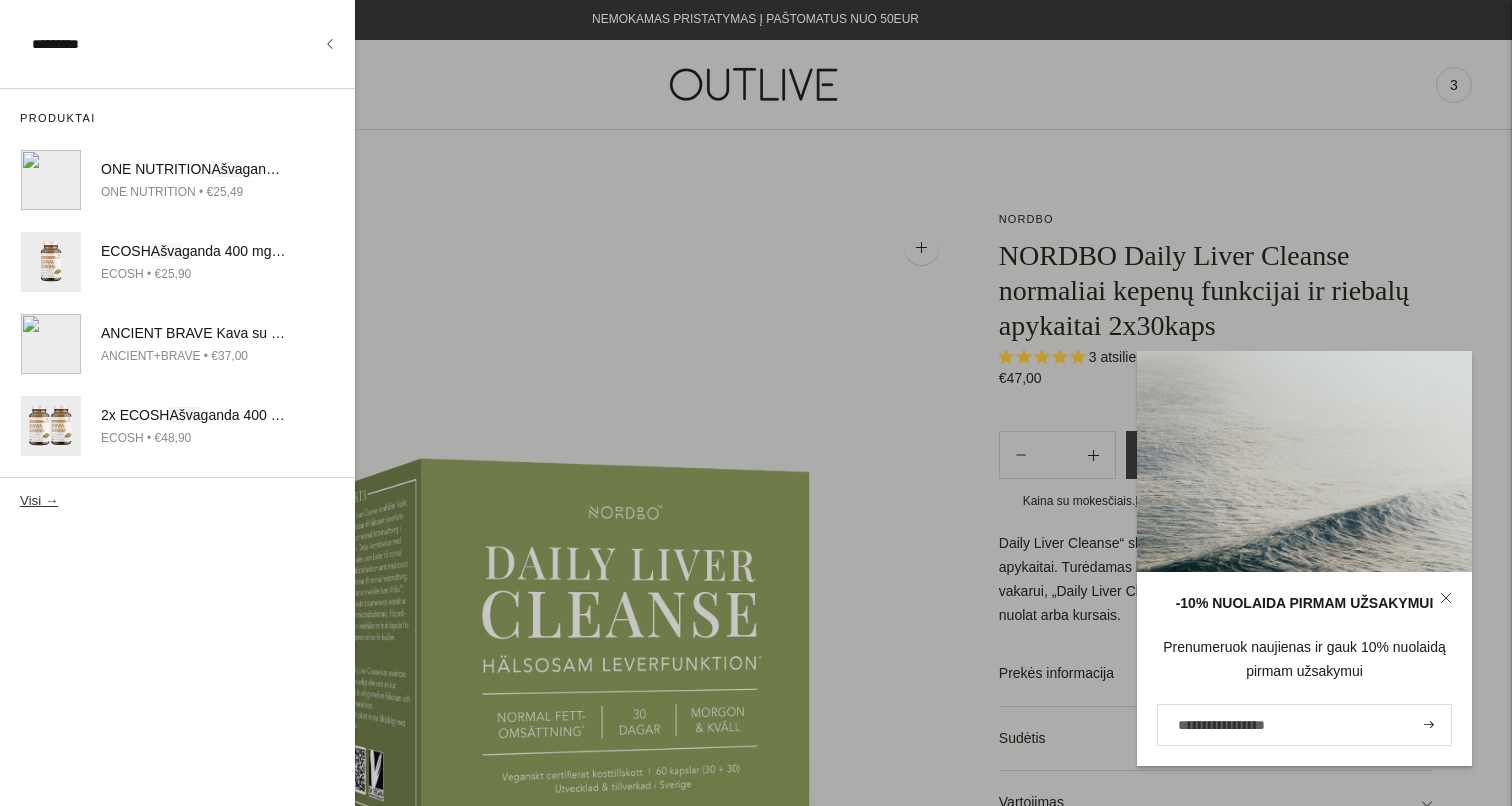 type on "*********" 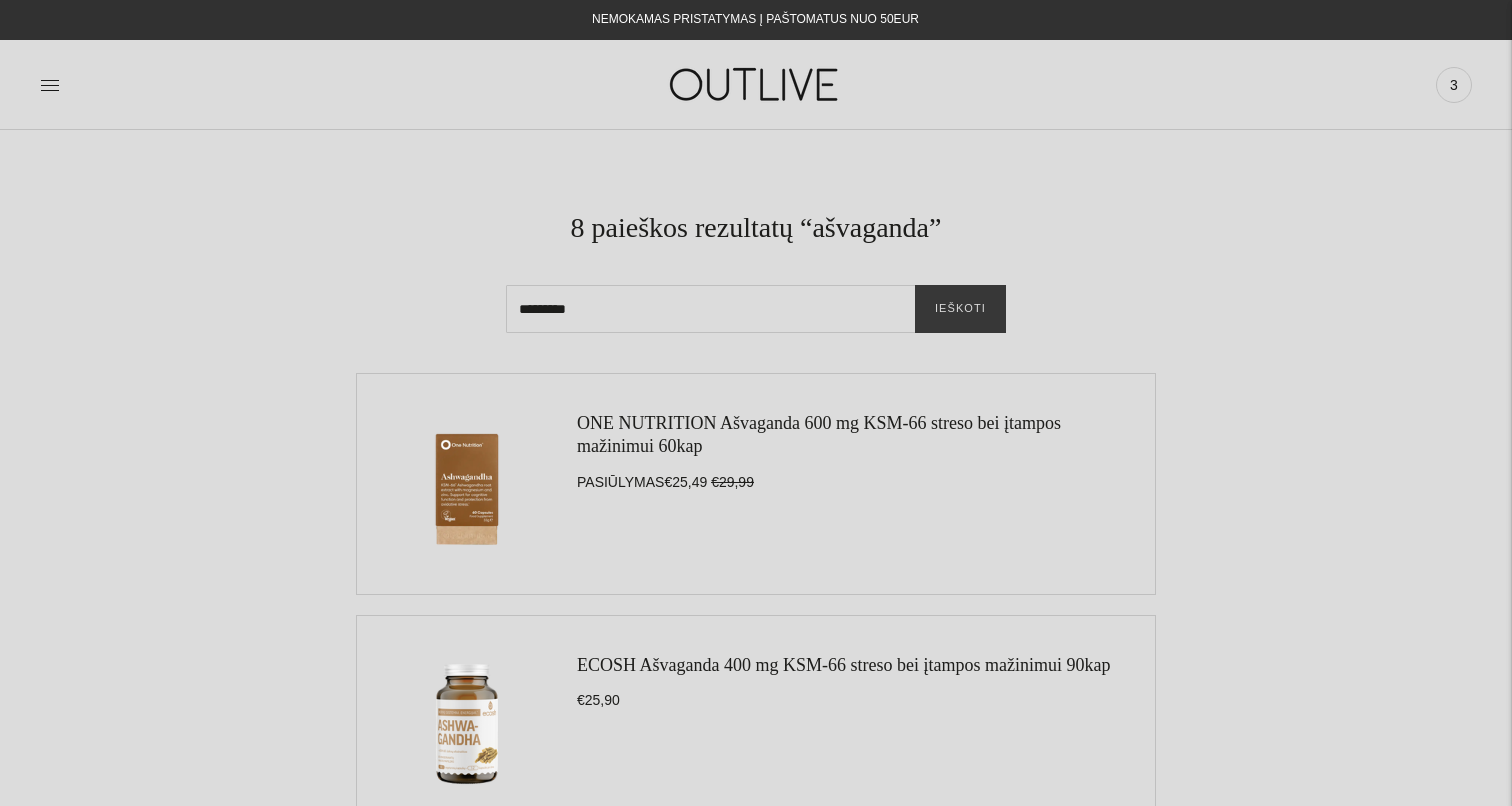 scroll, scrollTop: 0, scrollLeft: 0, axis: both 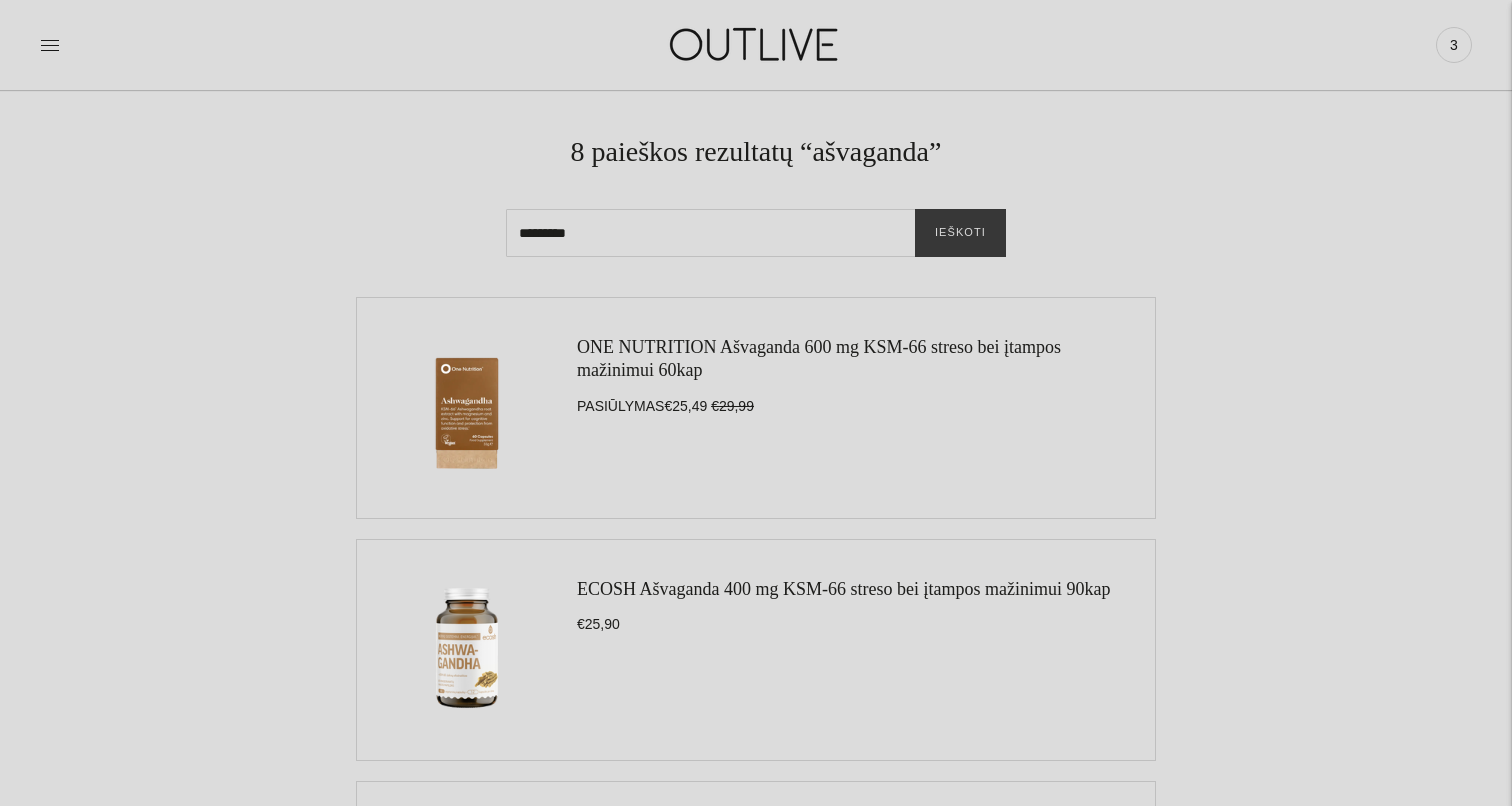 click on "ONE NUTRITION Ašvaganda 600 mg KSM-66 streso bei įtampos mažinimui 60kap" at bounding box center [819, 358] 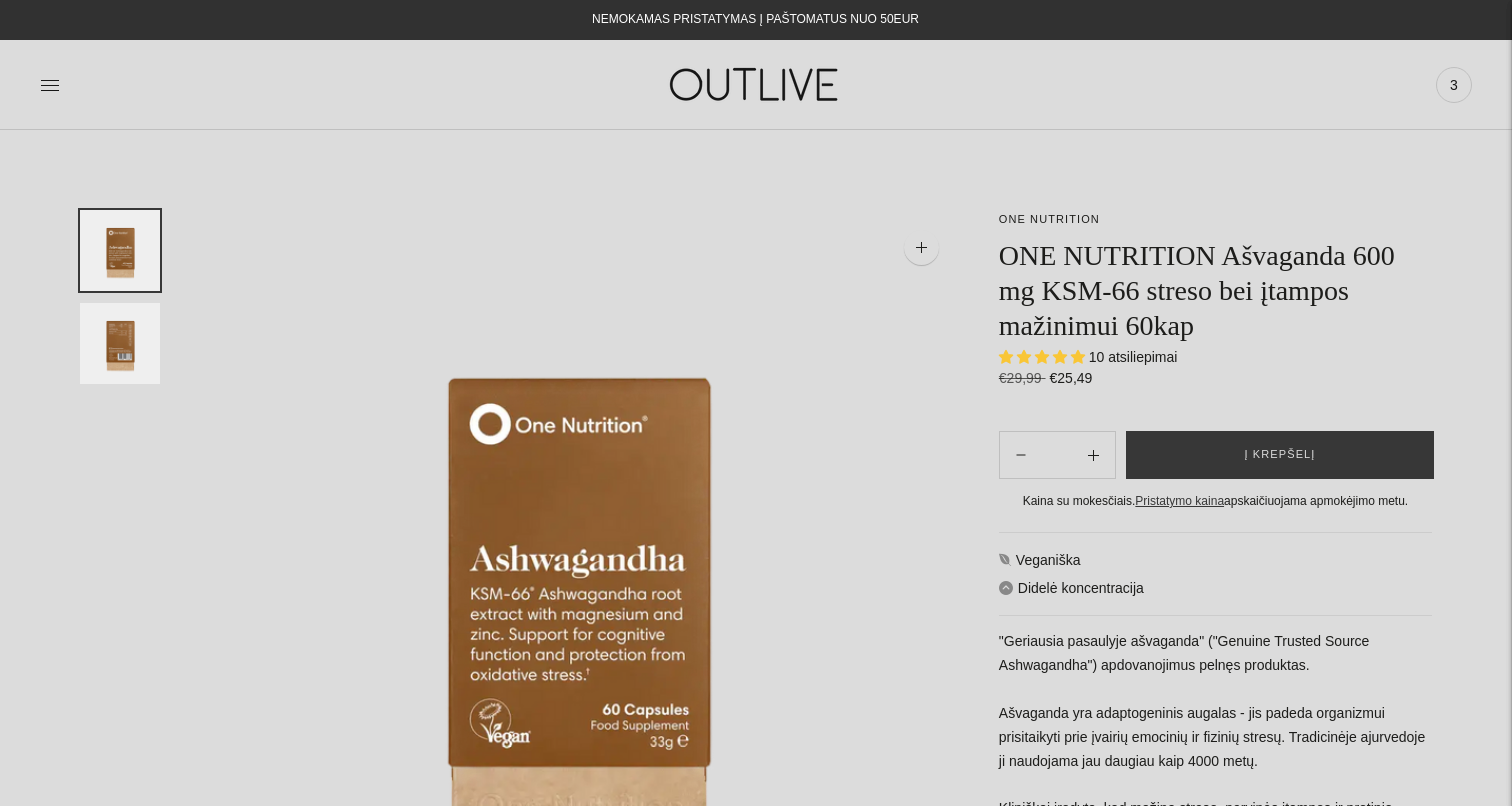 scroll, scrollTop: 11, scrollLeft: 1, axis: both 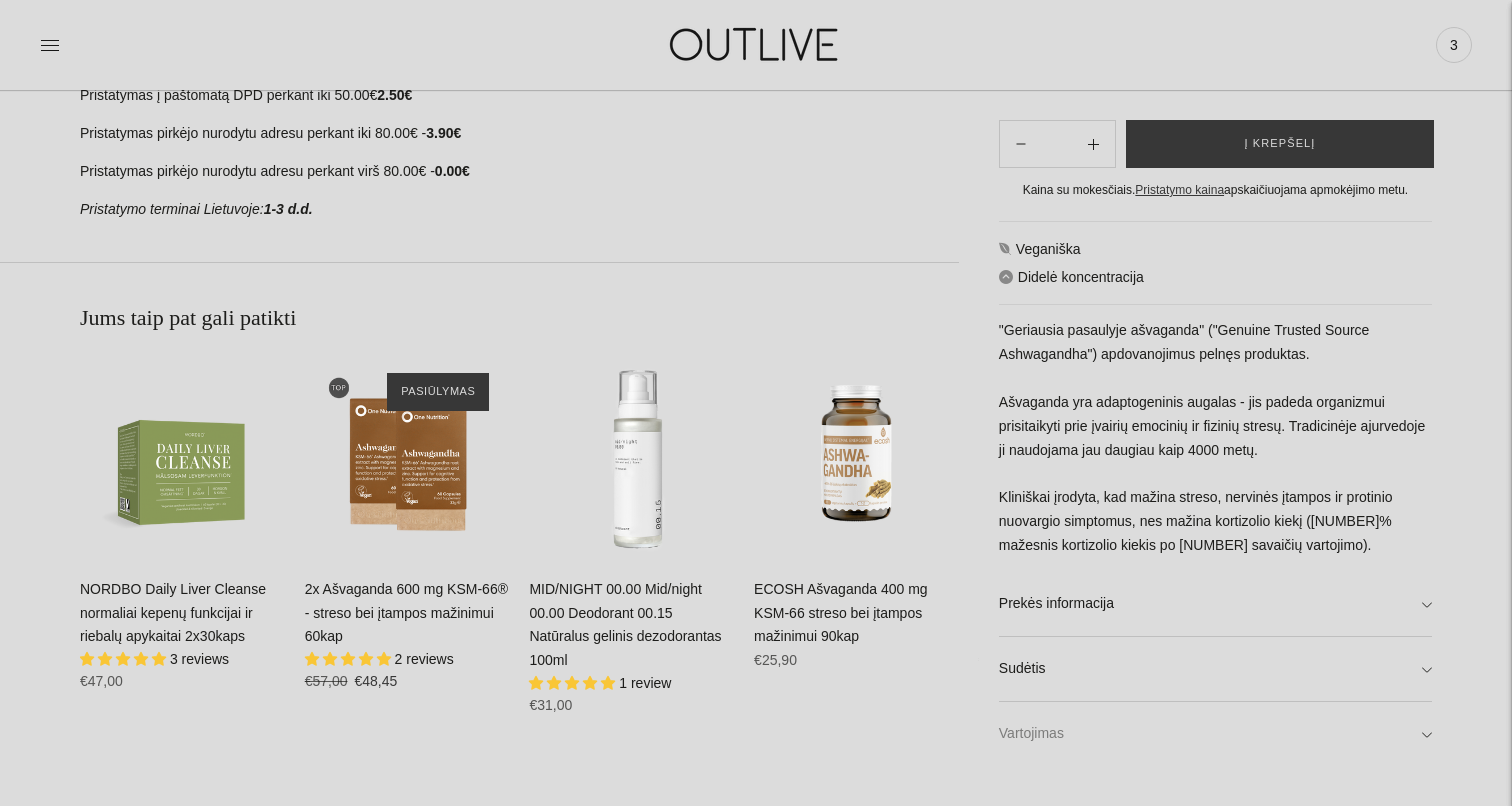 click on "Vartojimas" at bounding box center (1215, 734) 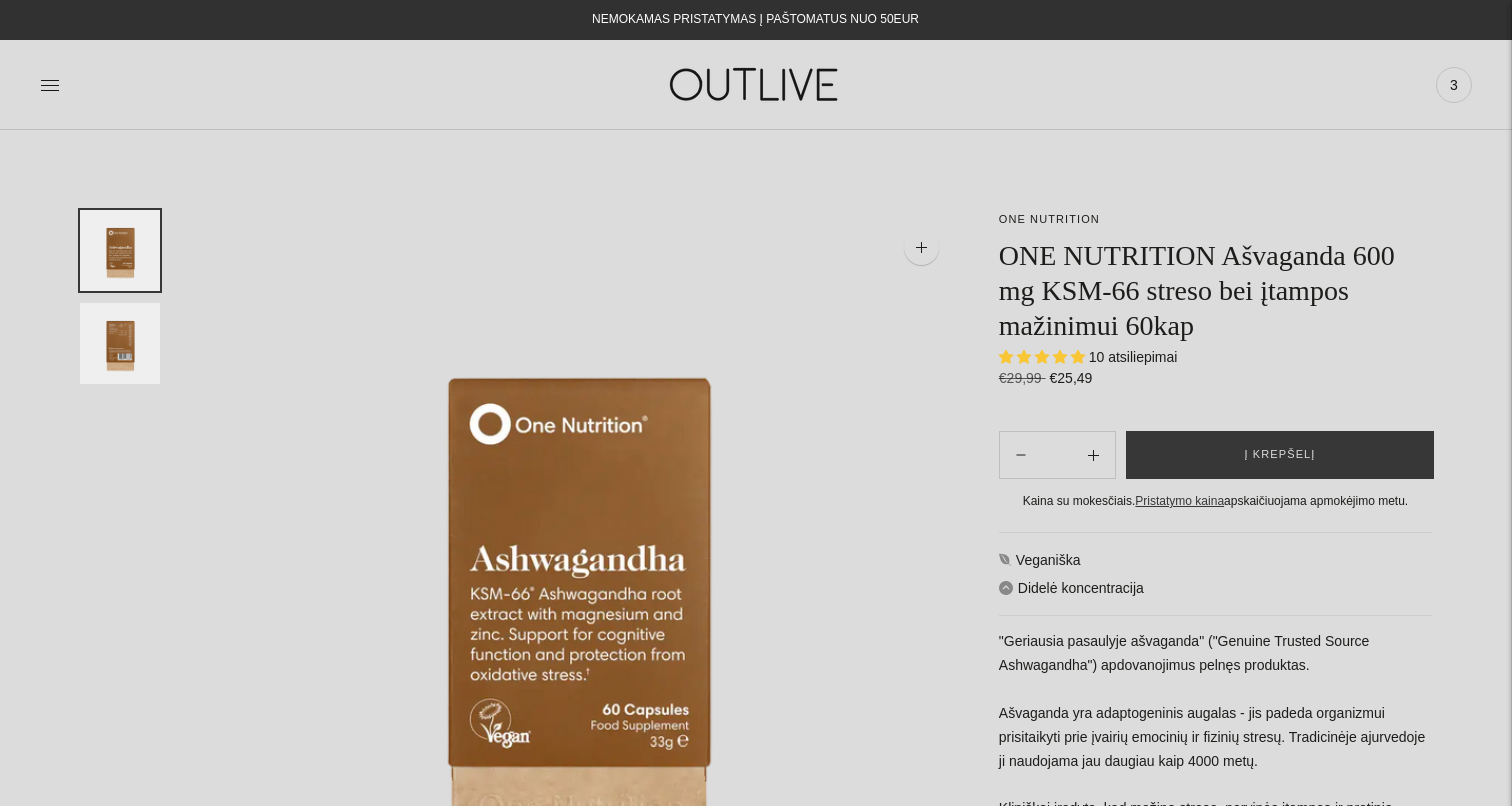 scroll, scrollTop: 0, scrollLeft: 0, axis: both 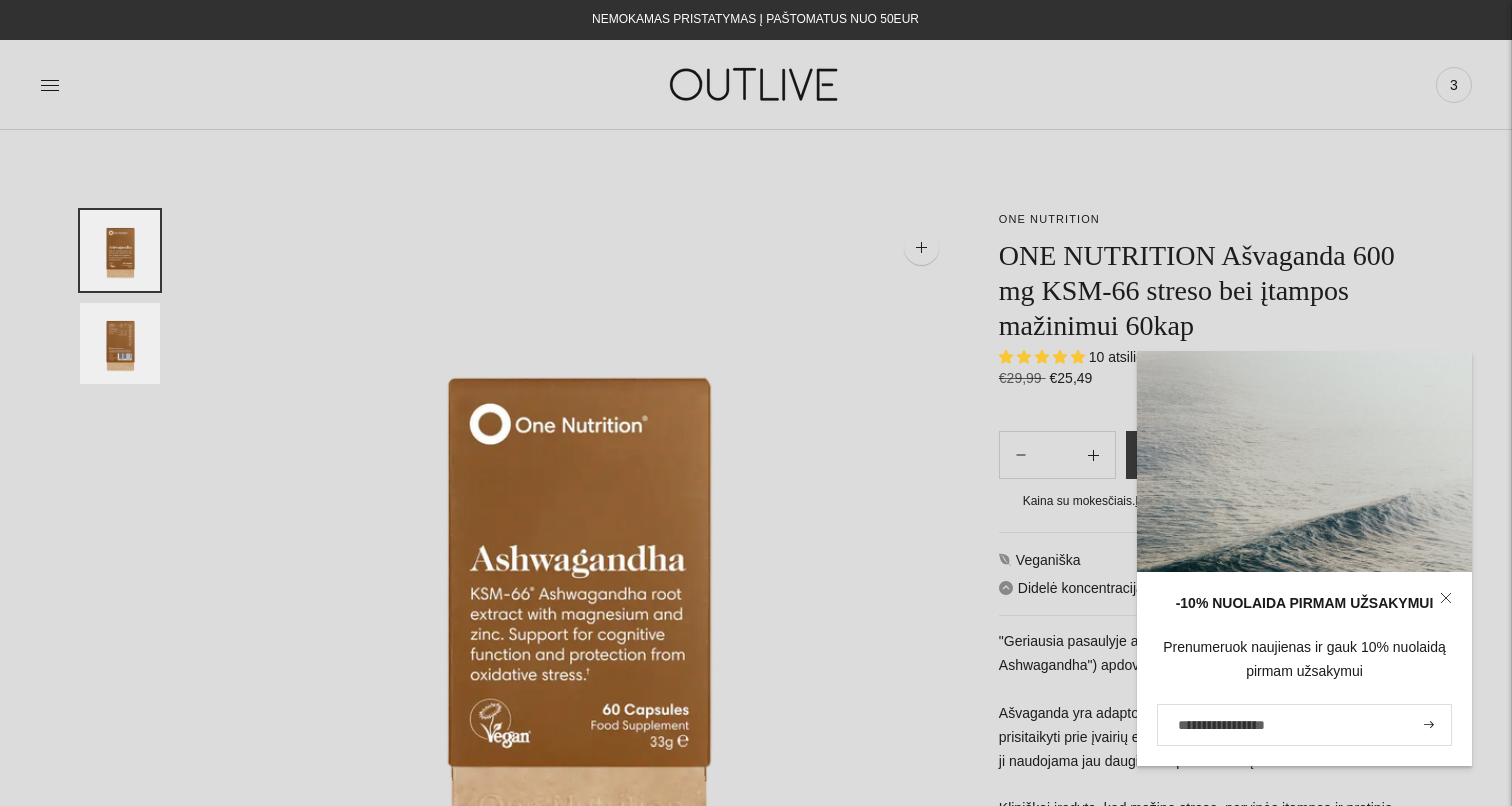 click at bounding box center [756, 84] 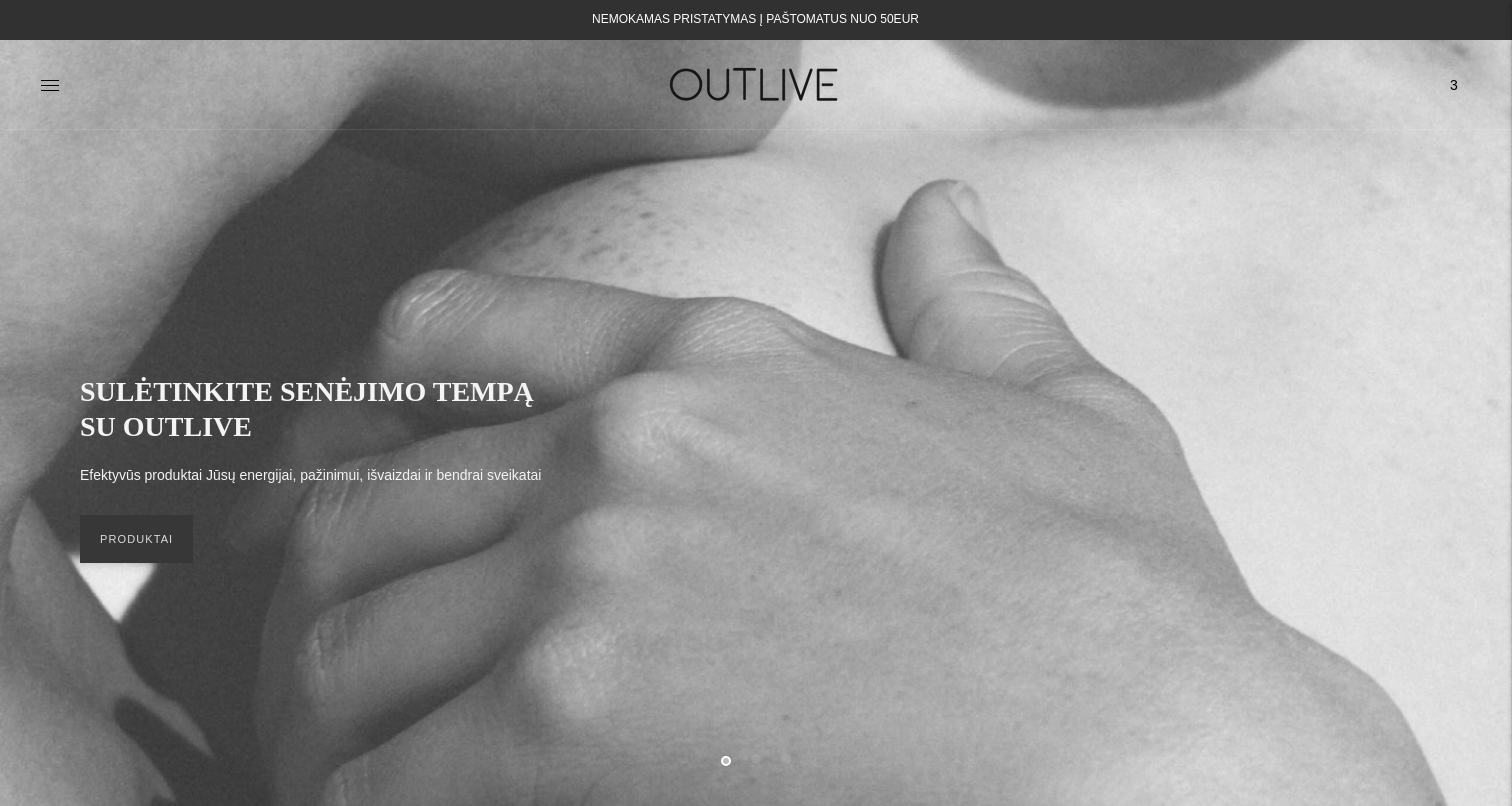 scroll, scrollTop: 0, scrollLeft: 0, axis: both 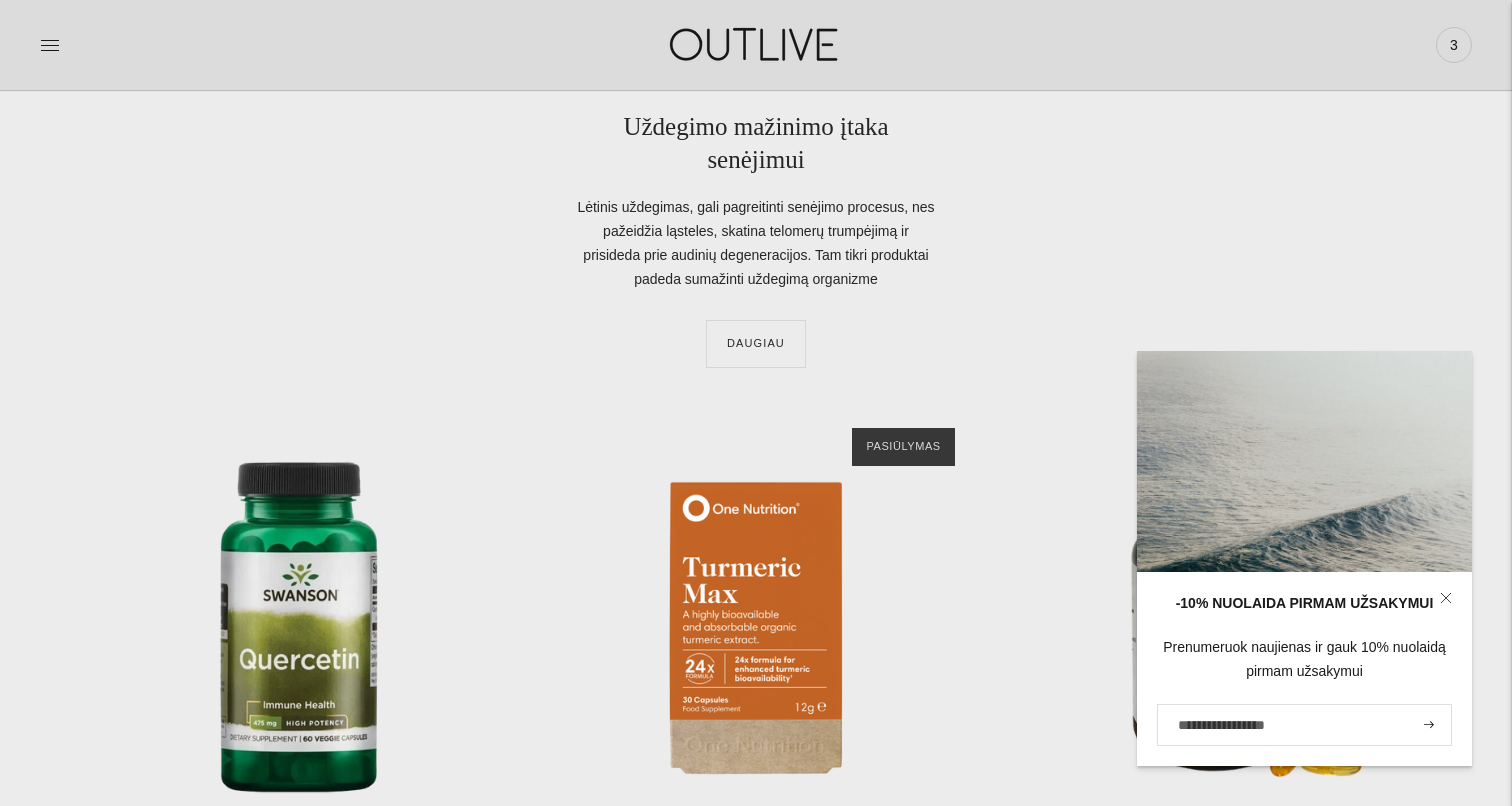 click 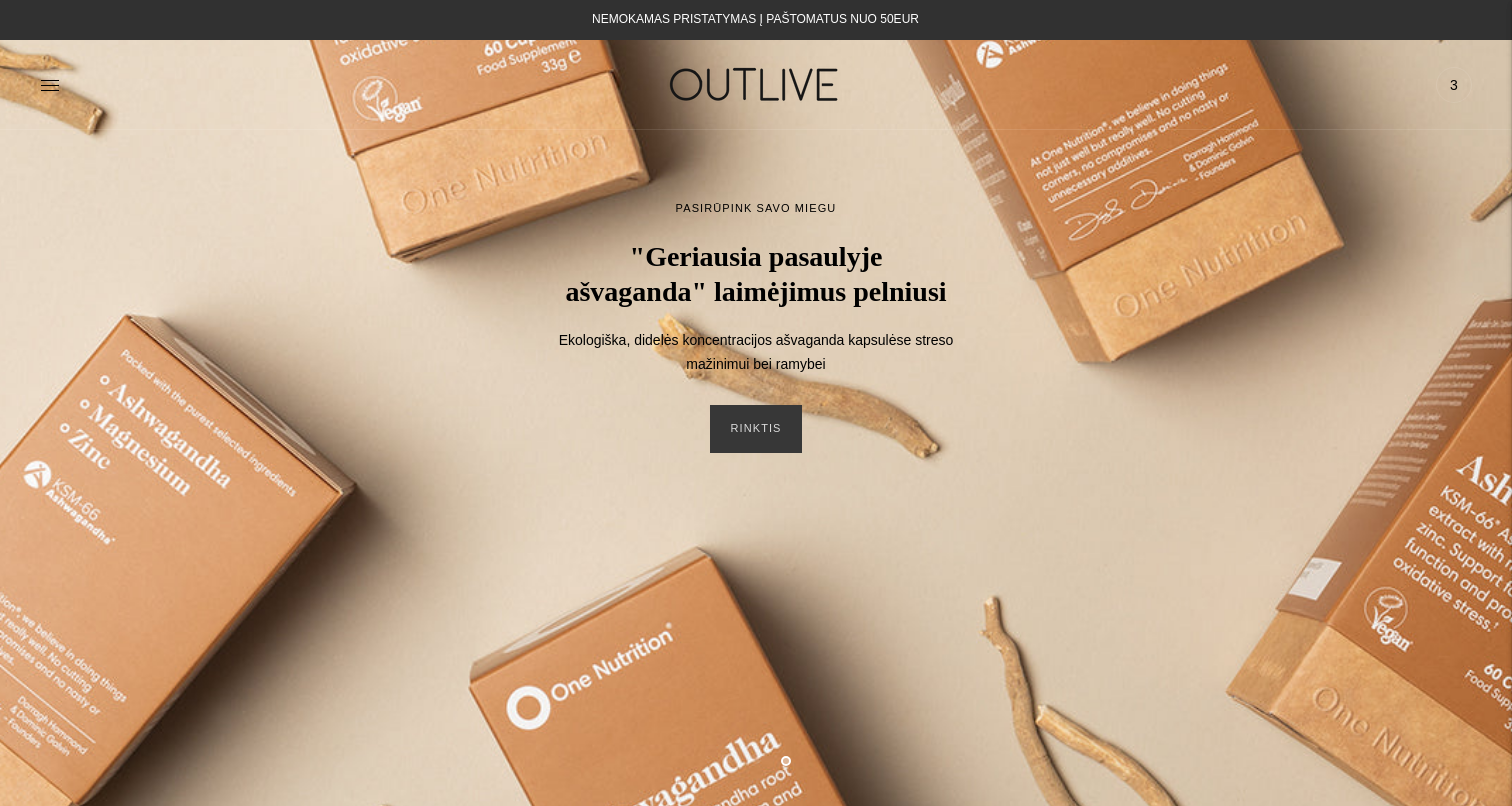 scroll, scrollTop: 0, scrollLeft: 0, axis: both 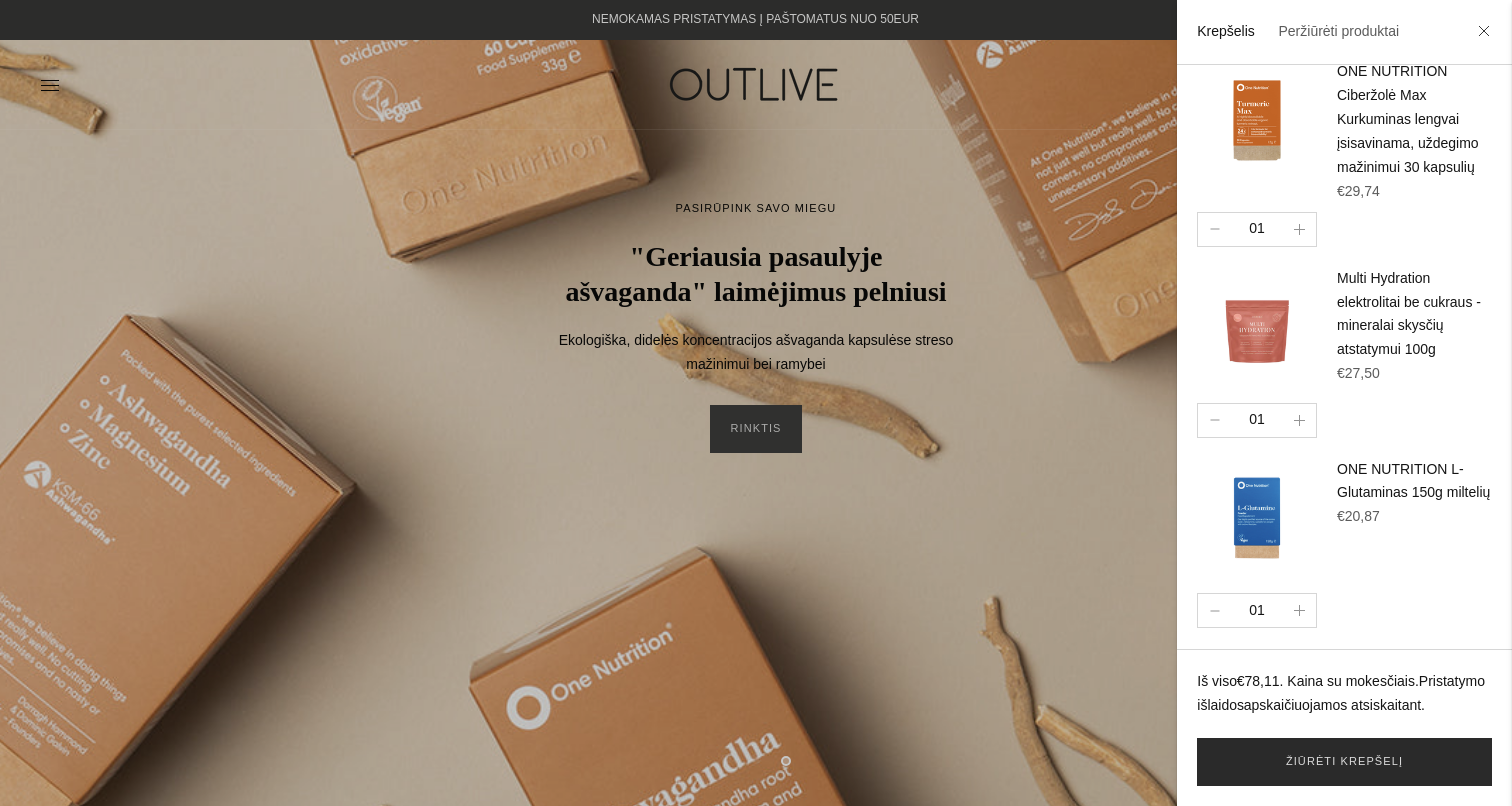 click on "Žiūrėti krepšelį" at bounding box center (1344, 762) 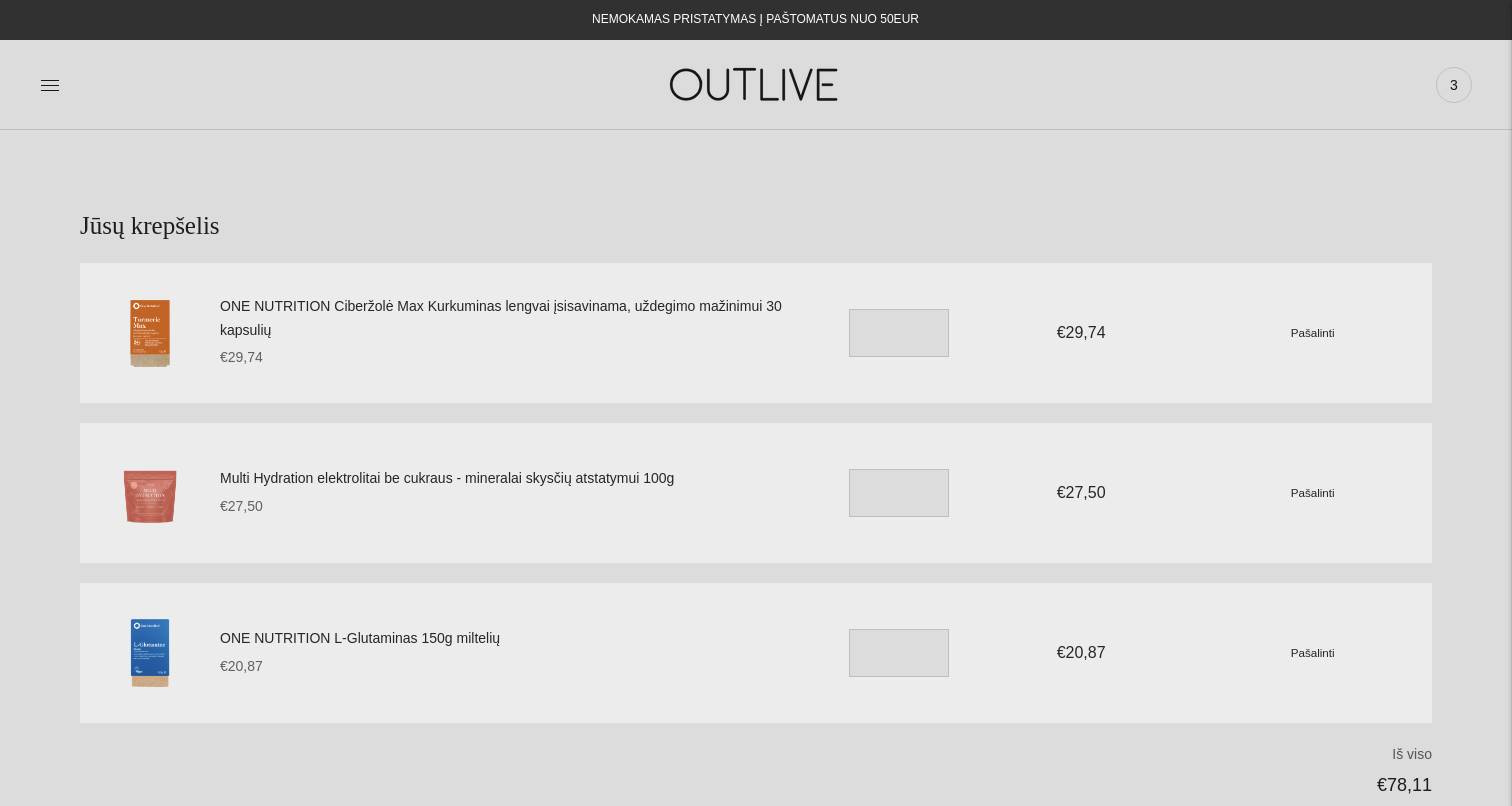scroll, scrollTop: 0, scrollLeft: 0, axis: both 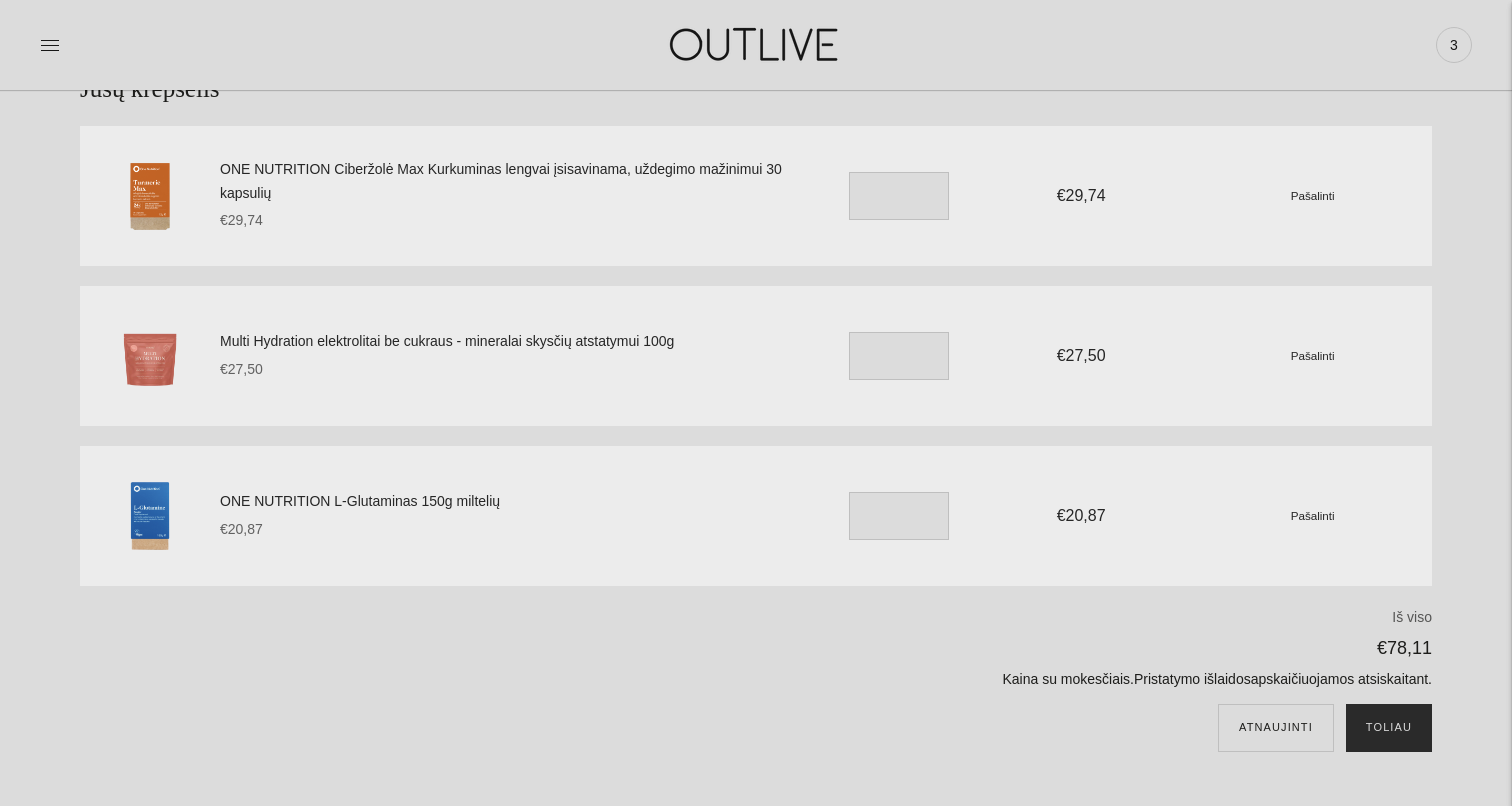 click on "Toliau" at bounding box center (1389, 728) 